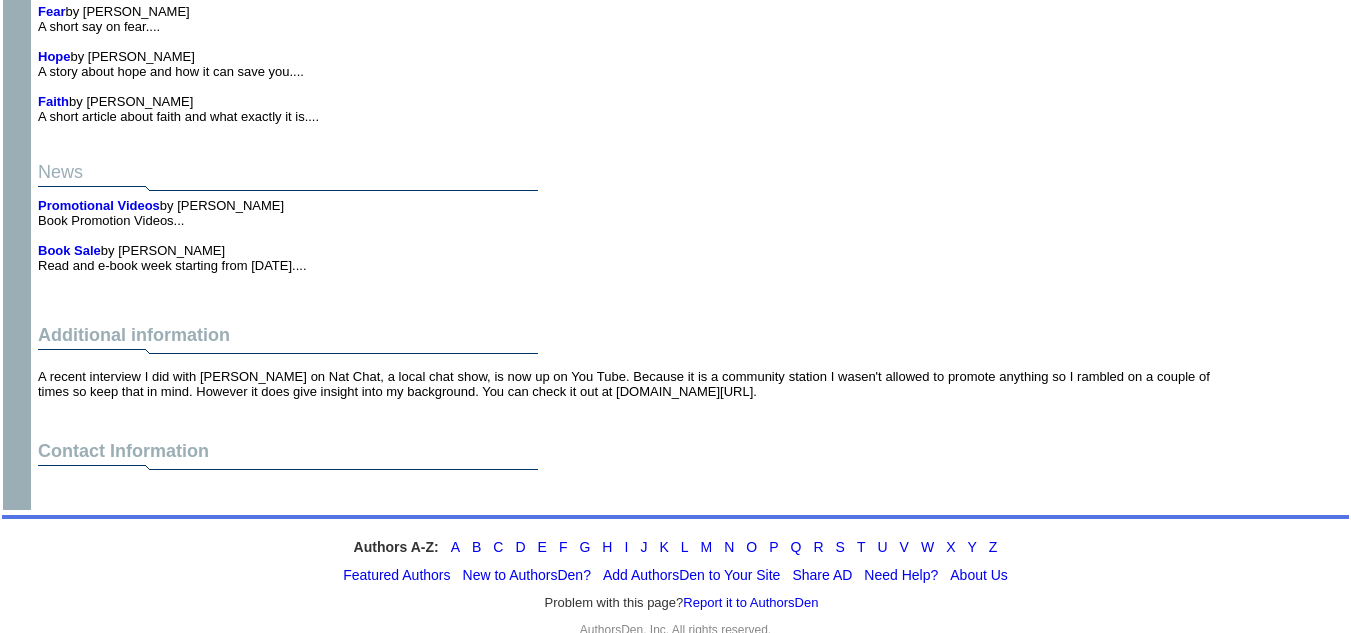 scroll, scrollTop: 3603, scrollLeft: 0, axis: vertical 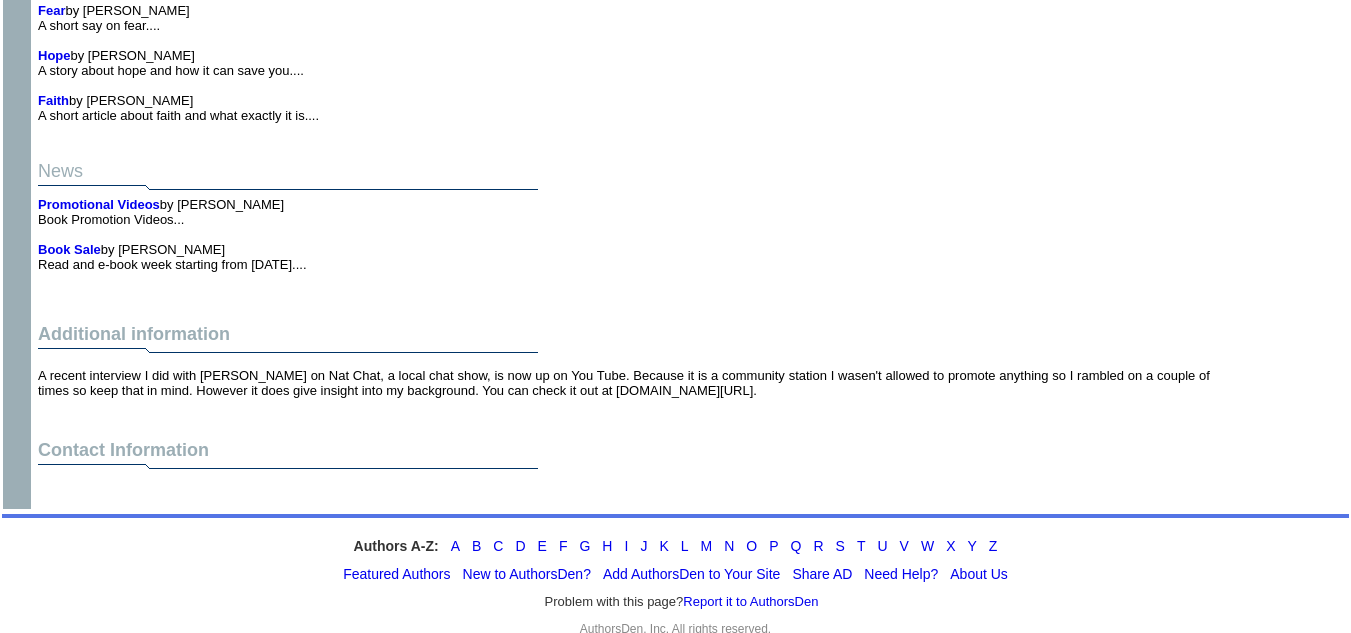 click on "Contact
Information" at bounding box center (624, 471) 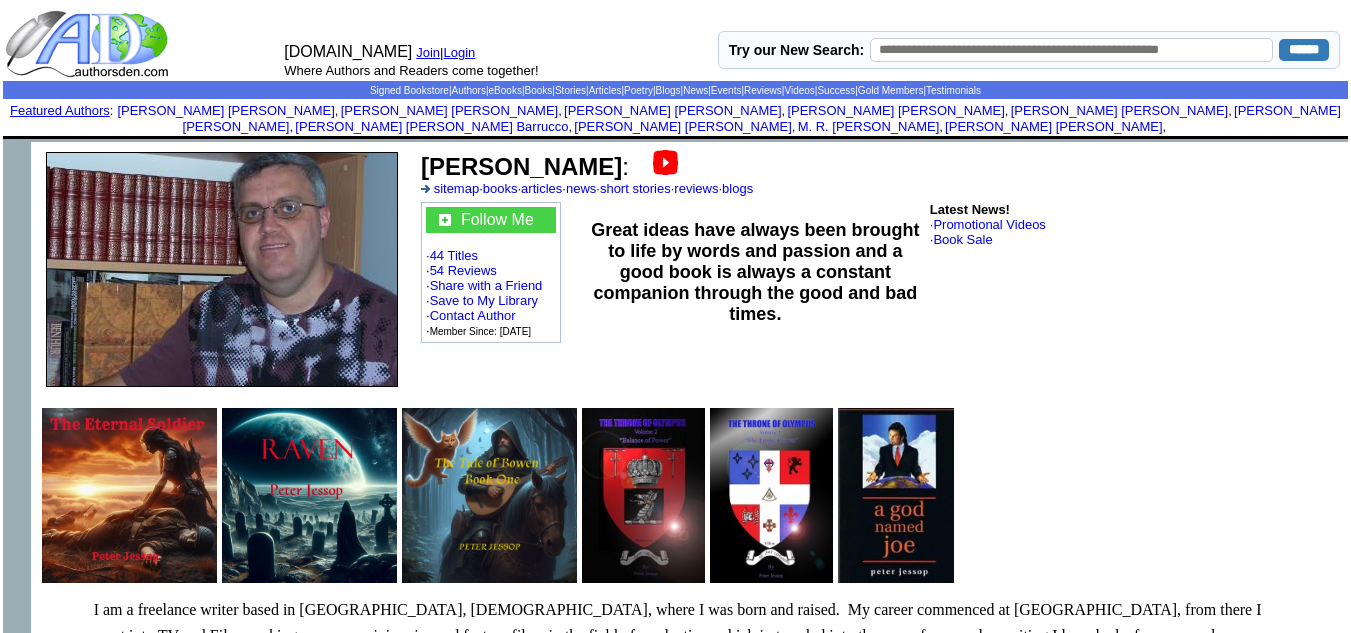 scroll, scrollTop: 0, scrollLeft: 0, axis: both 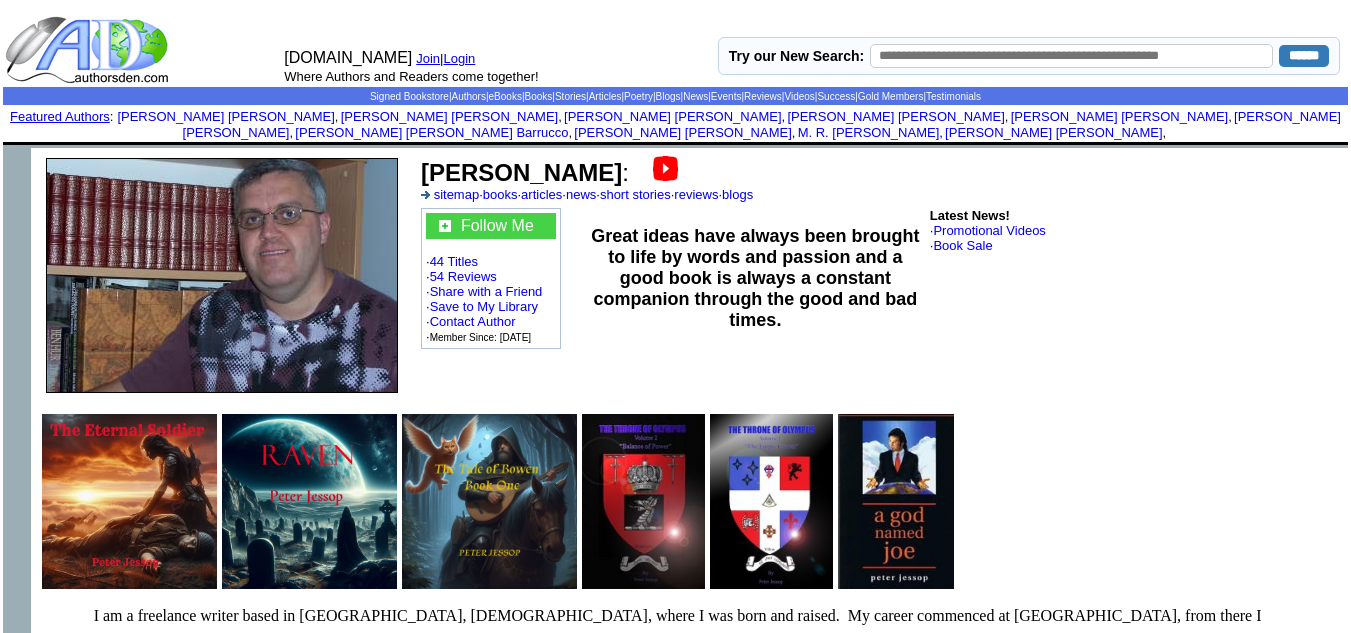 click on "Follow Me" at bounding box center [497, 225] 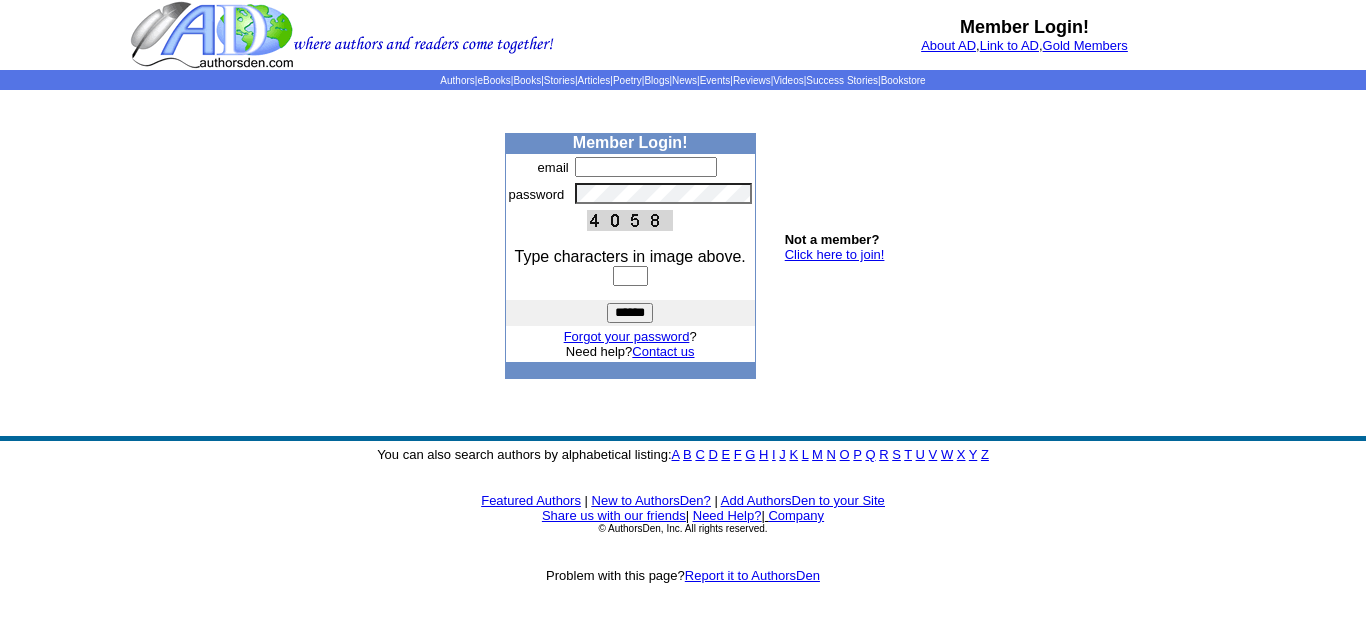 scroll, scrollTop: 0, scrollLeft: 0, axis: both 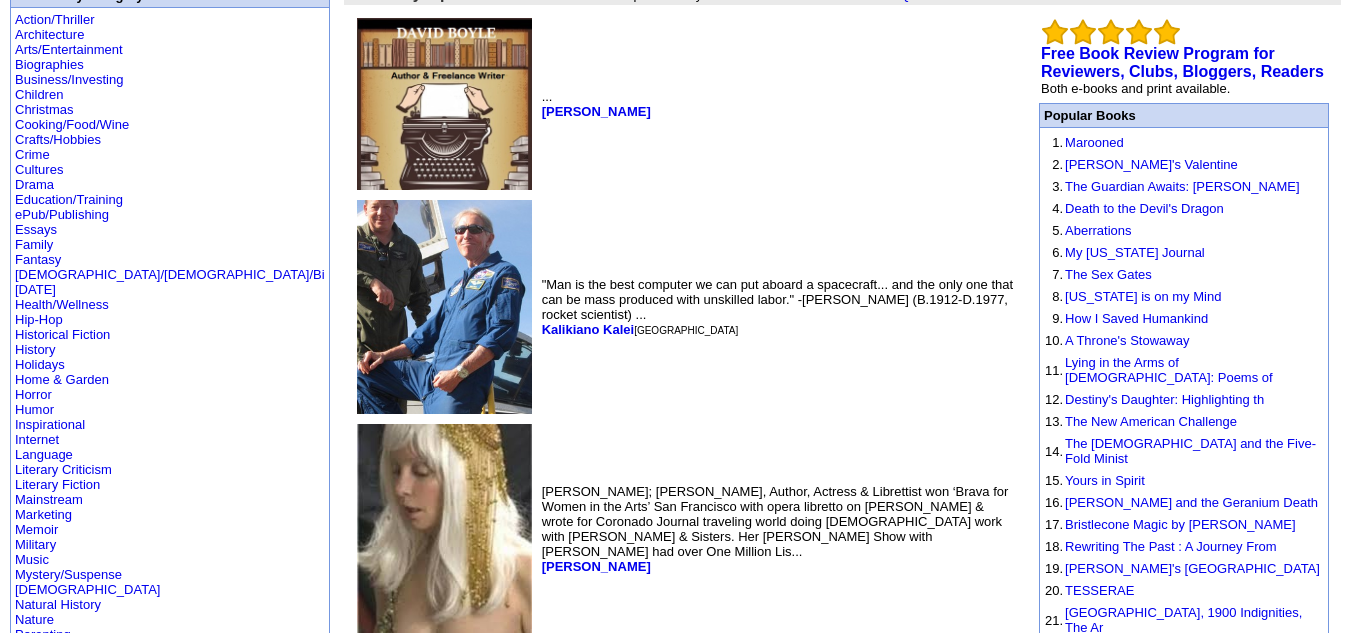 click on ""Man is the best computer we can put aboard a spacecraft... and the only one that can be mass produced with unskilled labor."
-Wernher von Braun (B.1912-D.1977, rocket scientist)
... Kalikiano Kalei  Sacramento" at bounding box center [778, 307] 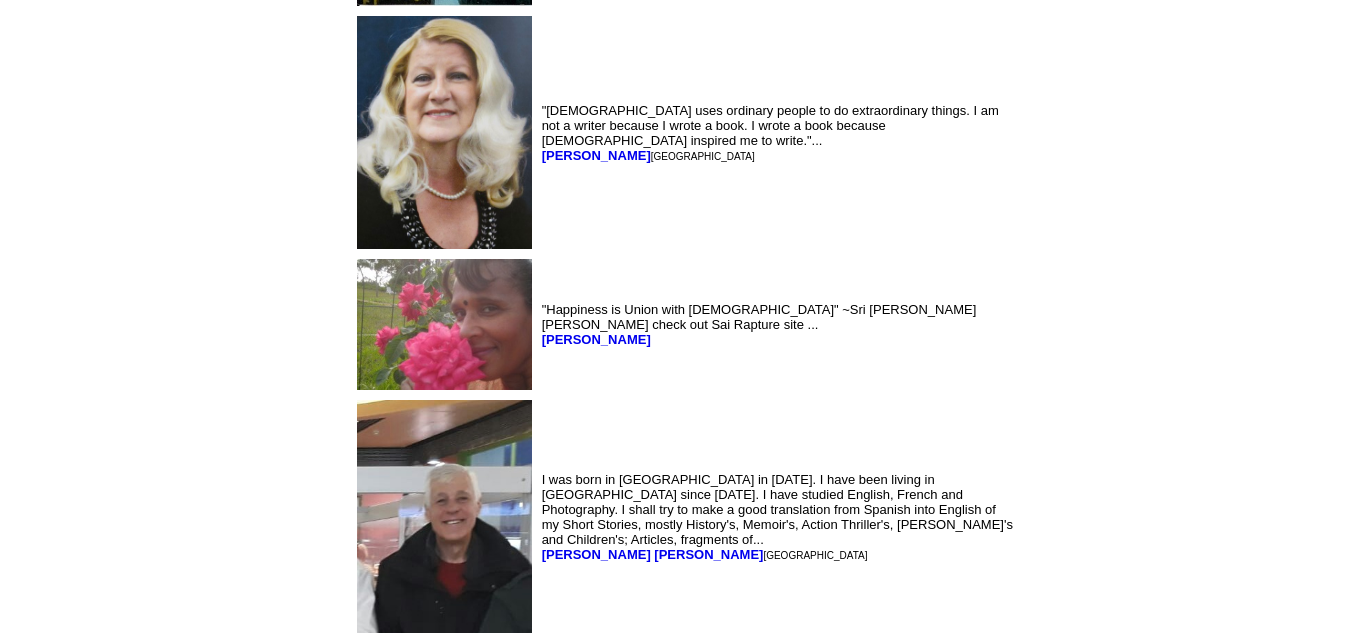 scroll, scrollTop: 10301, scrollLeft: 0, axis: vertical 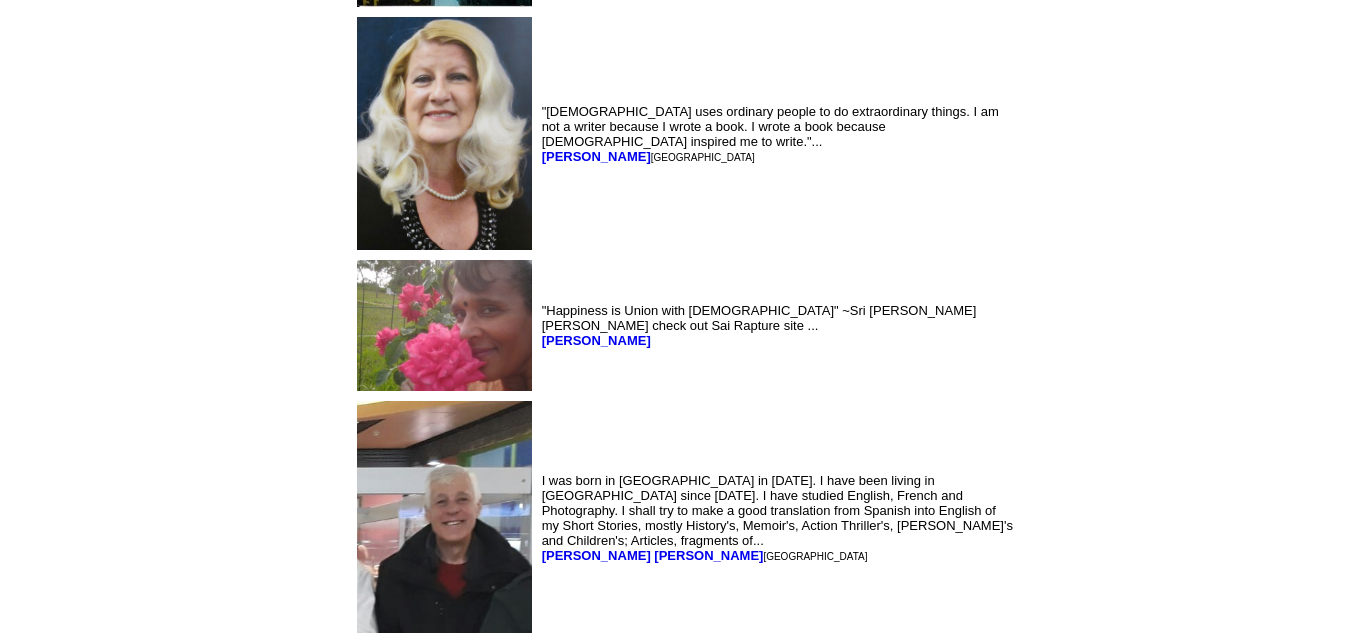 click on "Valerie Boggess" at bounding box center [596, 156] 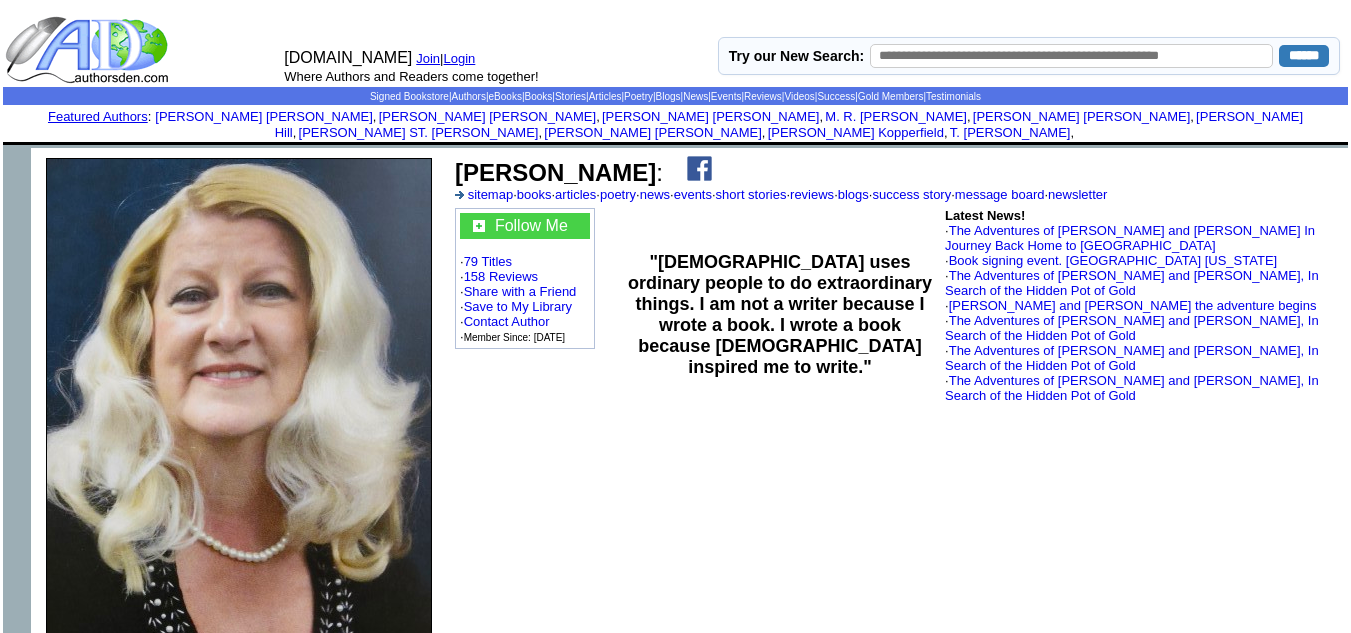 scroll, scrollTop: 0, scrollLeft: 0, axis: both 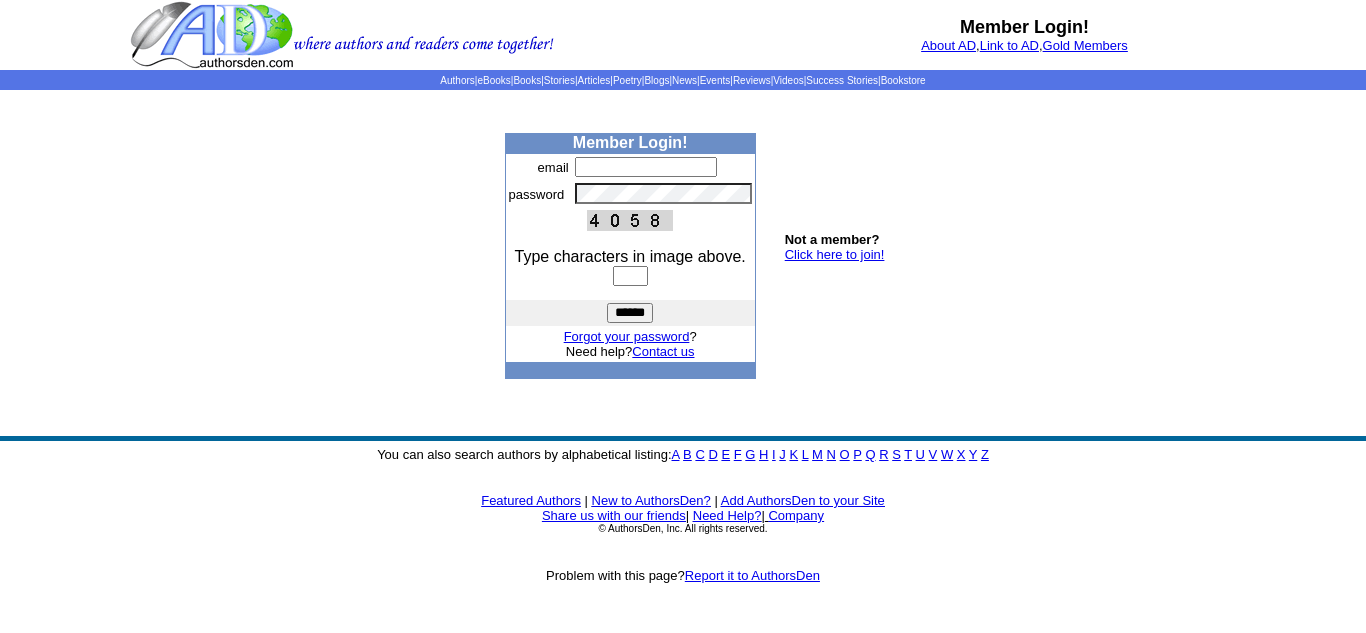 click on "Click here to join!" at bounding box center (835, 254) 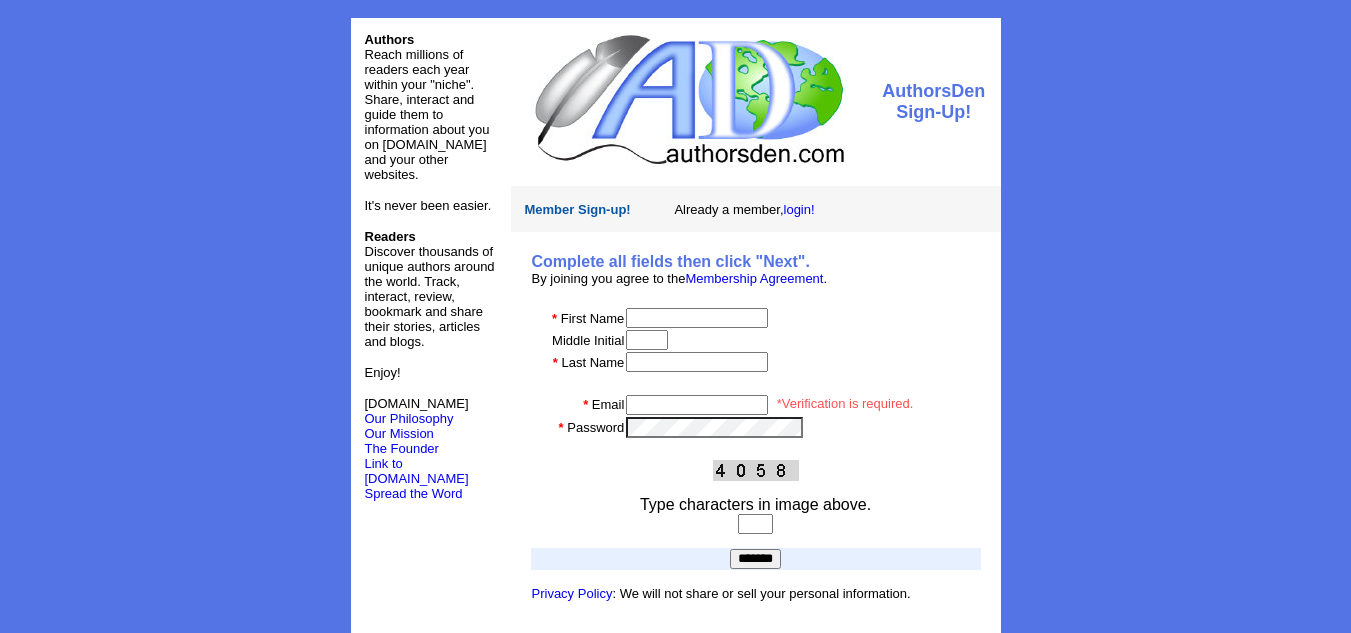 scroll, scrollTop: 26, scrollLeft: 0, axis: vertical 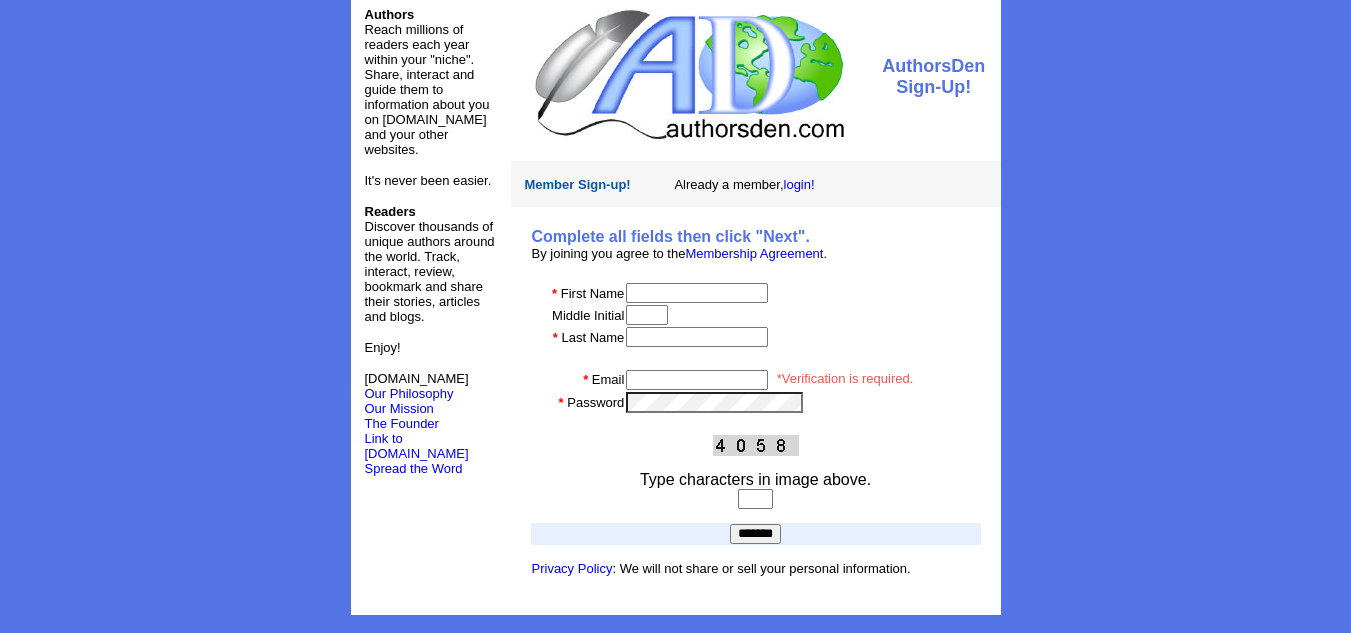 click on "Authors
Reach millions of readers each year within
your "niche". Share, interact and guide them to information about you on
AuthorsDen.com and your other websites.
It's never been easier.
Readers
Discover thousands of unique authors around the world. Track,
interact, review, bookmark and share their stories, articles and blogs.
Enjoy!
AuthorsDen.com
Our Philosophy
Our Mission
The Founder
Link to
AuthorsDen.com
Spread the Word
AuthorsDen
Sign-Up!
Member Sign-up!
Already a member,
login!" at bounding box center (675, 304) 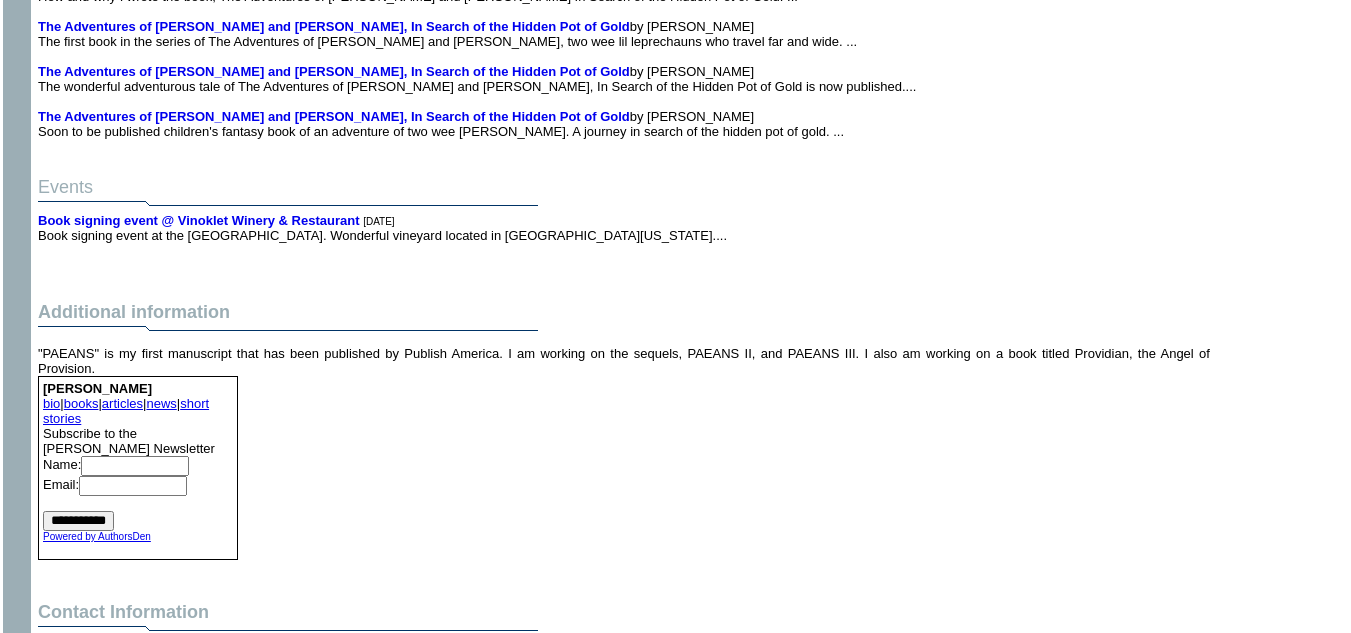 scroll, scrollTop: 3459, scrollLeft: 0, axis: vertical 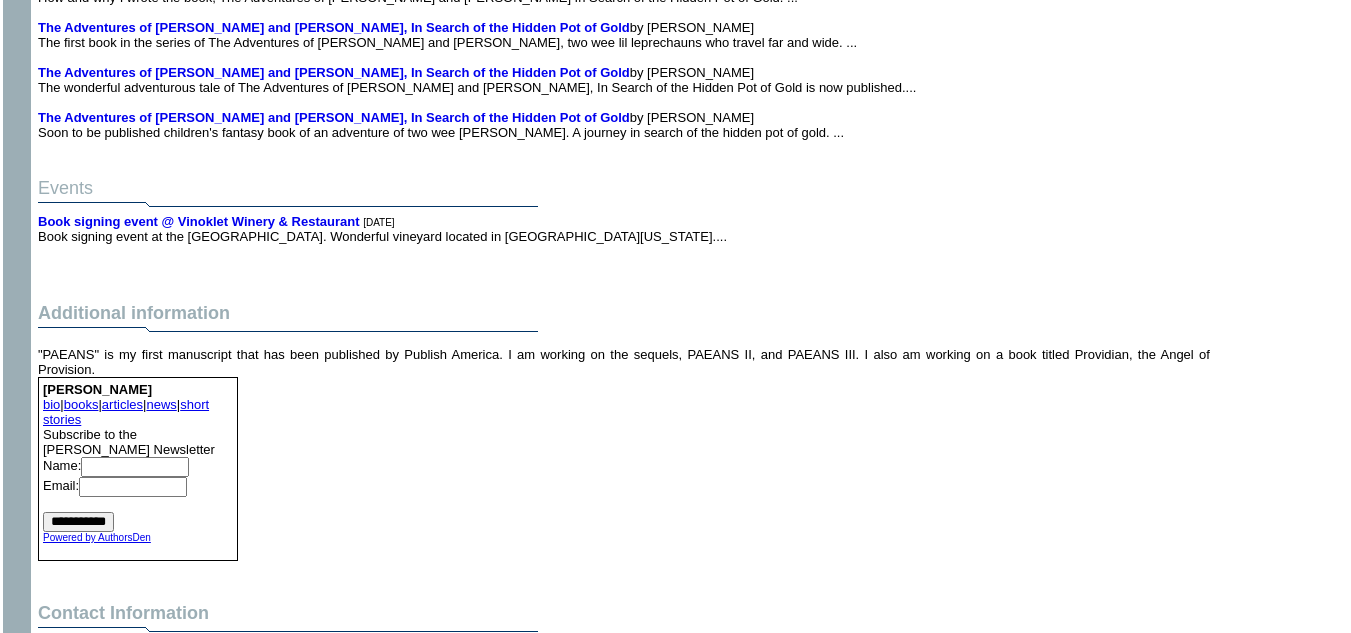 click at bounding box center (288, 631) 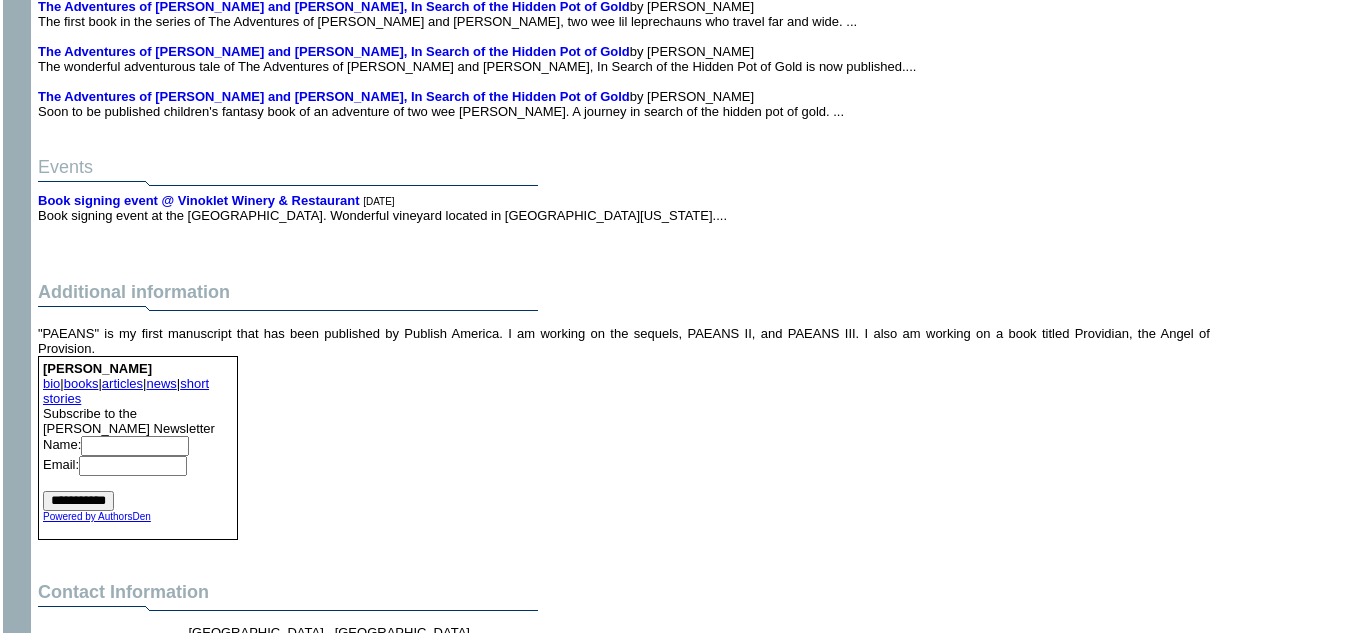 scroll, scrollTop: 3481, scrollLeft: 0, axis: vertical 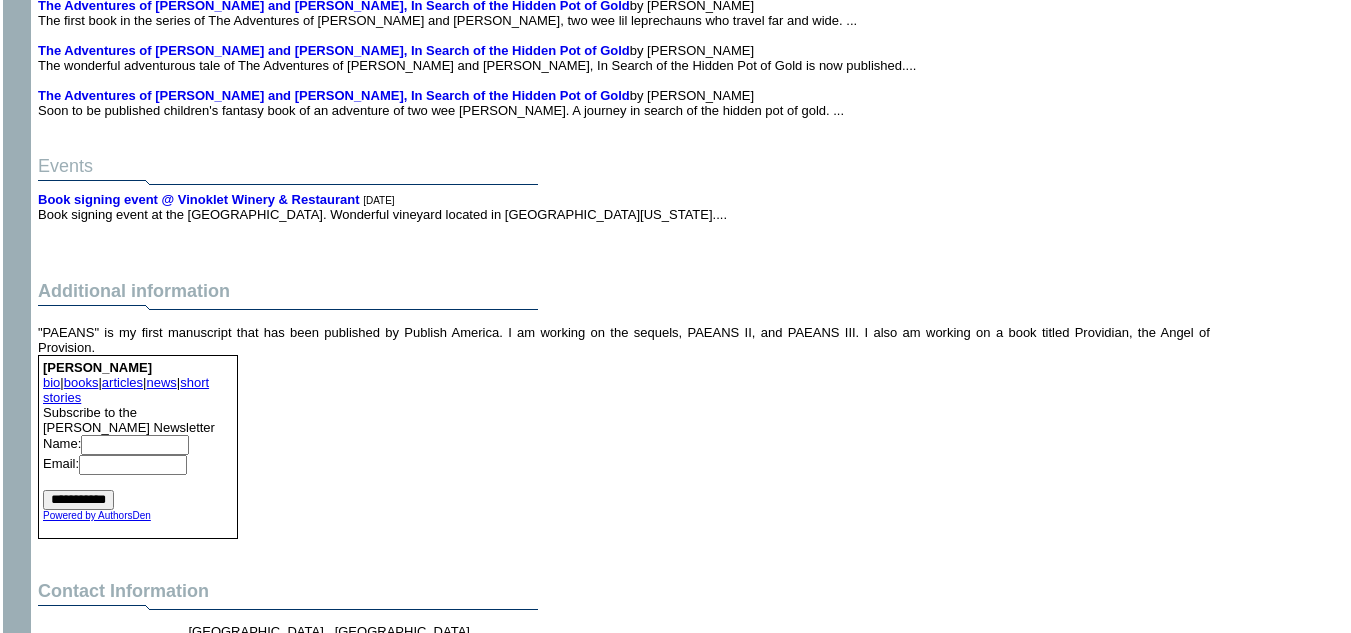 click on "Contact
Information" at bounding box center (123, 591) 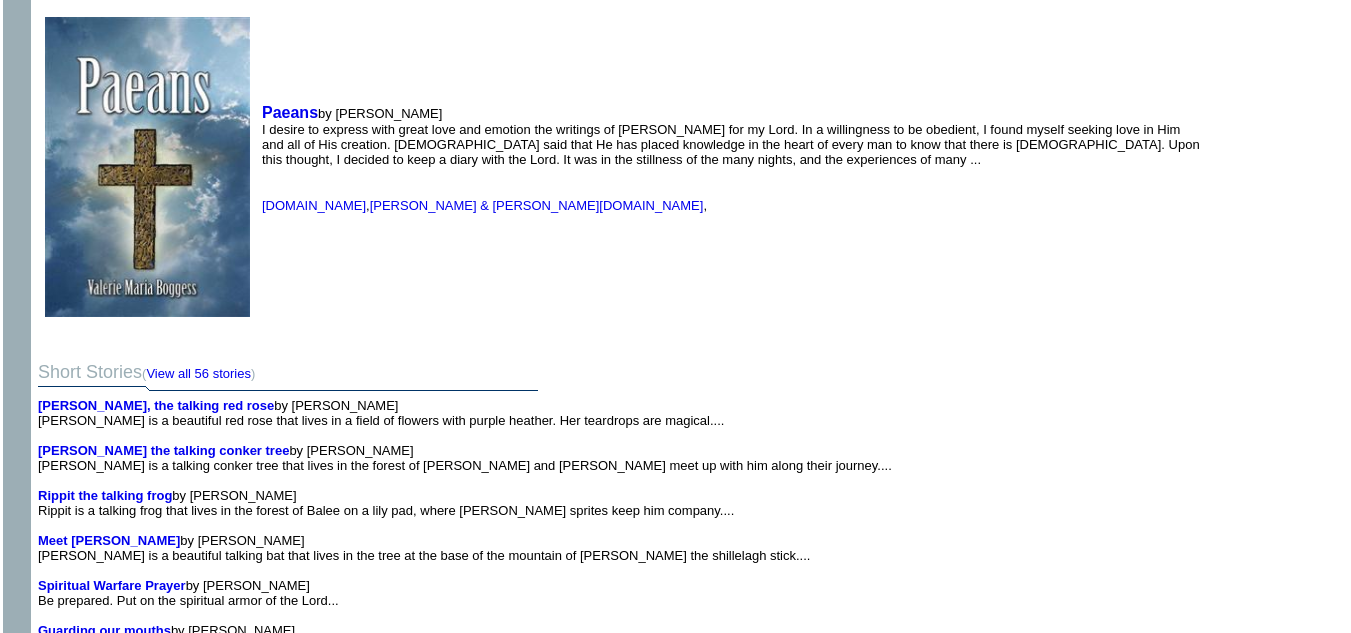 scroll, scrollTop: 1943, scrollLeft: 0, axis: vertical 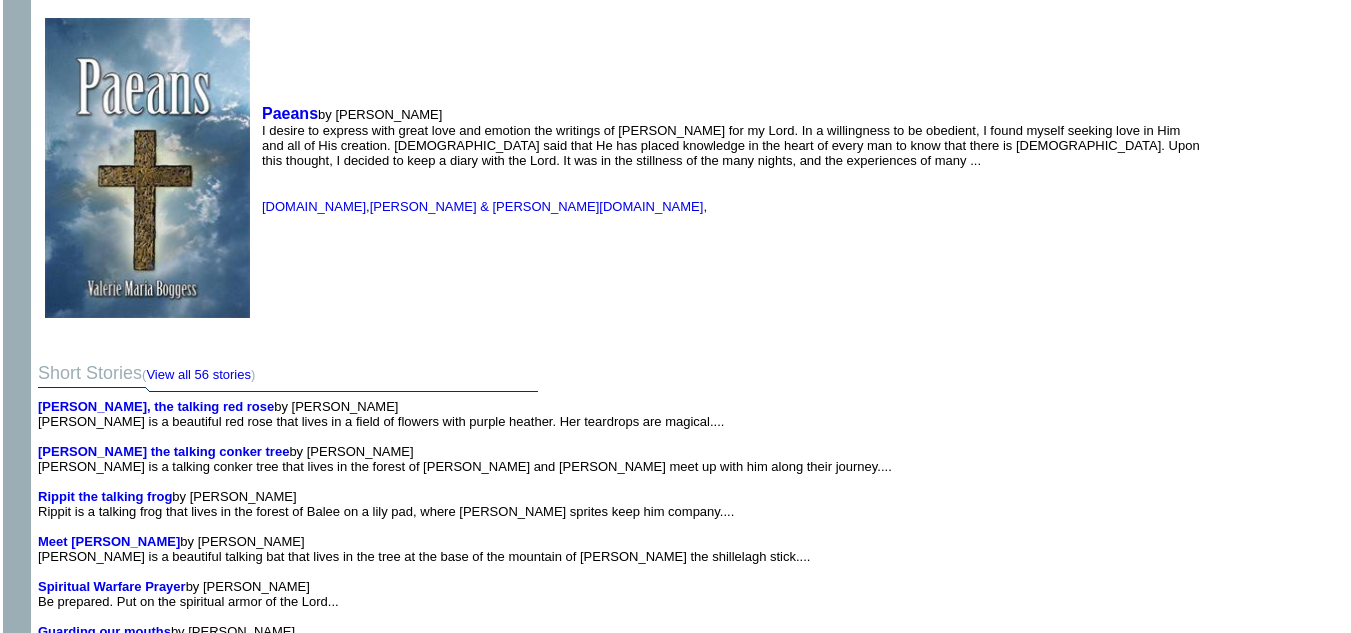 click on "Amazon.com" at bounding box center [314, 206] 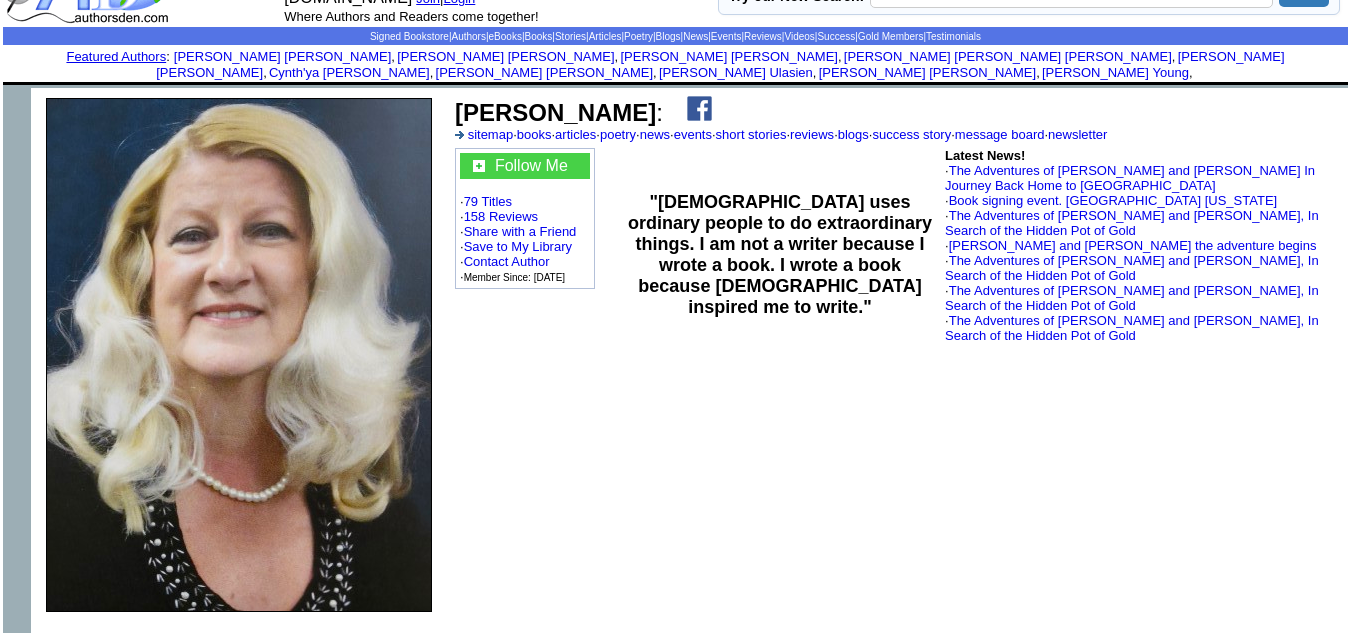 scroll, scrollTop: 0, scrollLeft: 0, axis: both 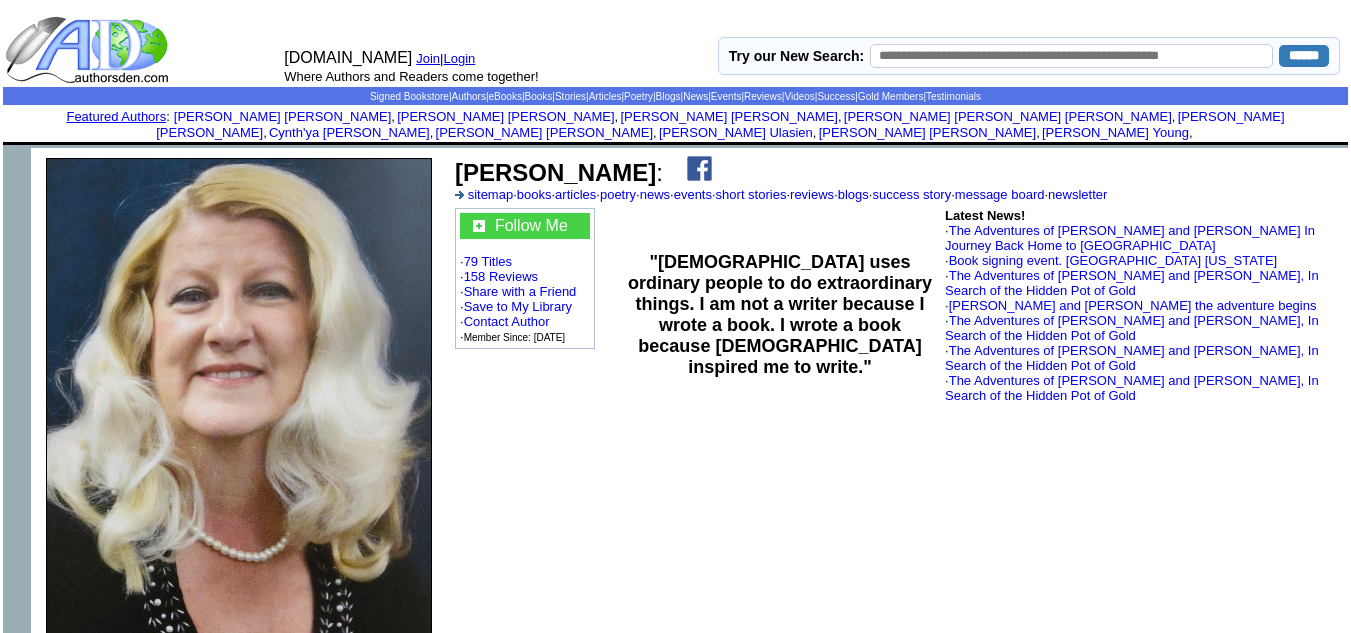 click on "Contact Author" at bounding box center (507, 321) 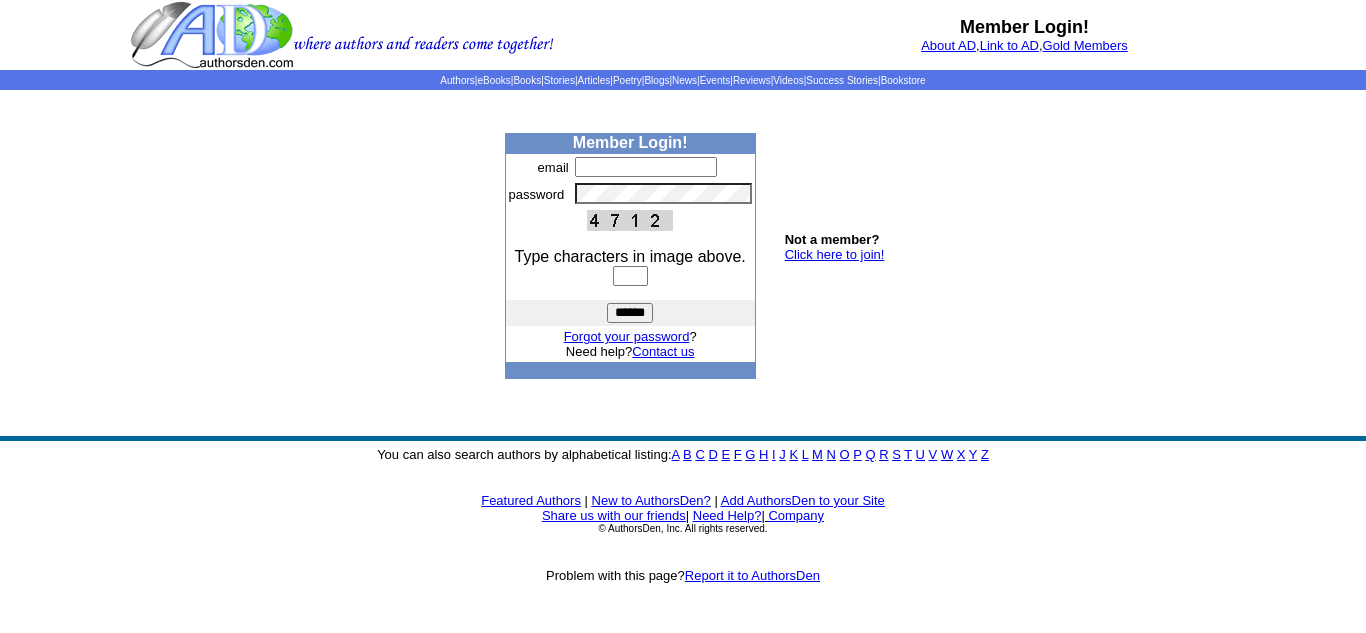 scroll, scrollTop: 0, scrollLeft: 0, axis: both 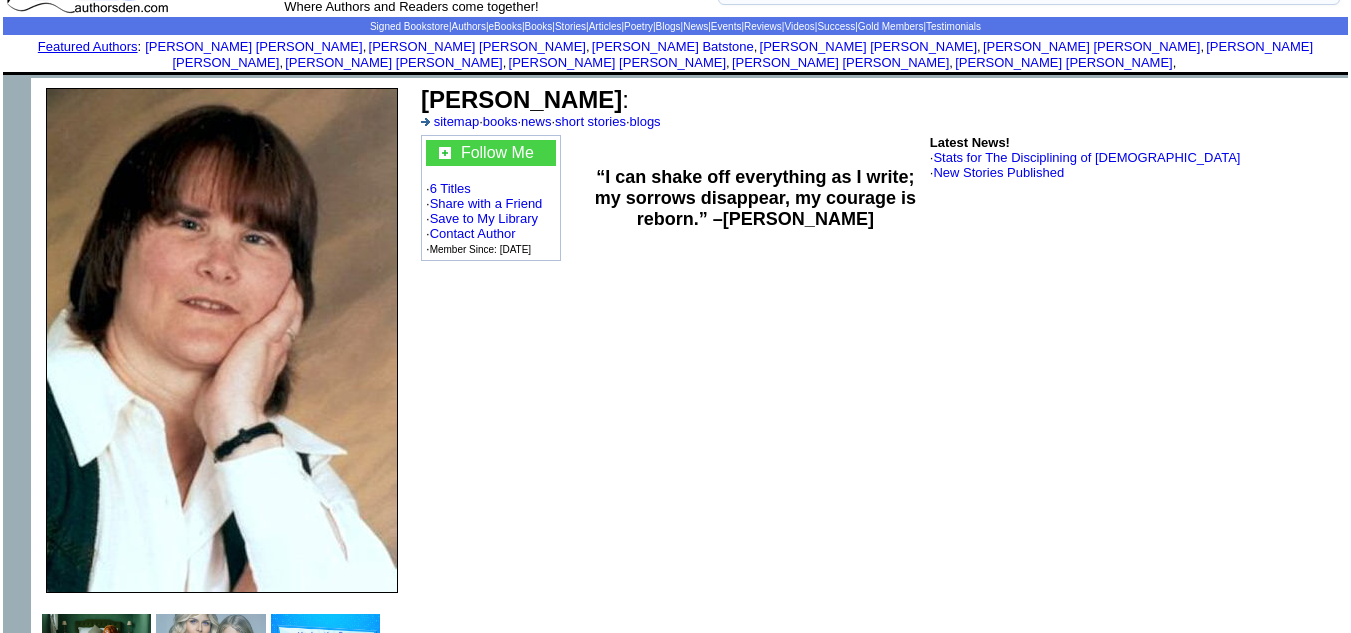 click on "Contact Author" at bounding box center (473, 233) 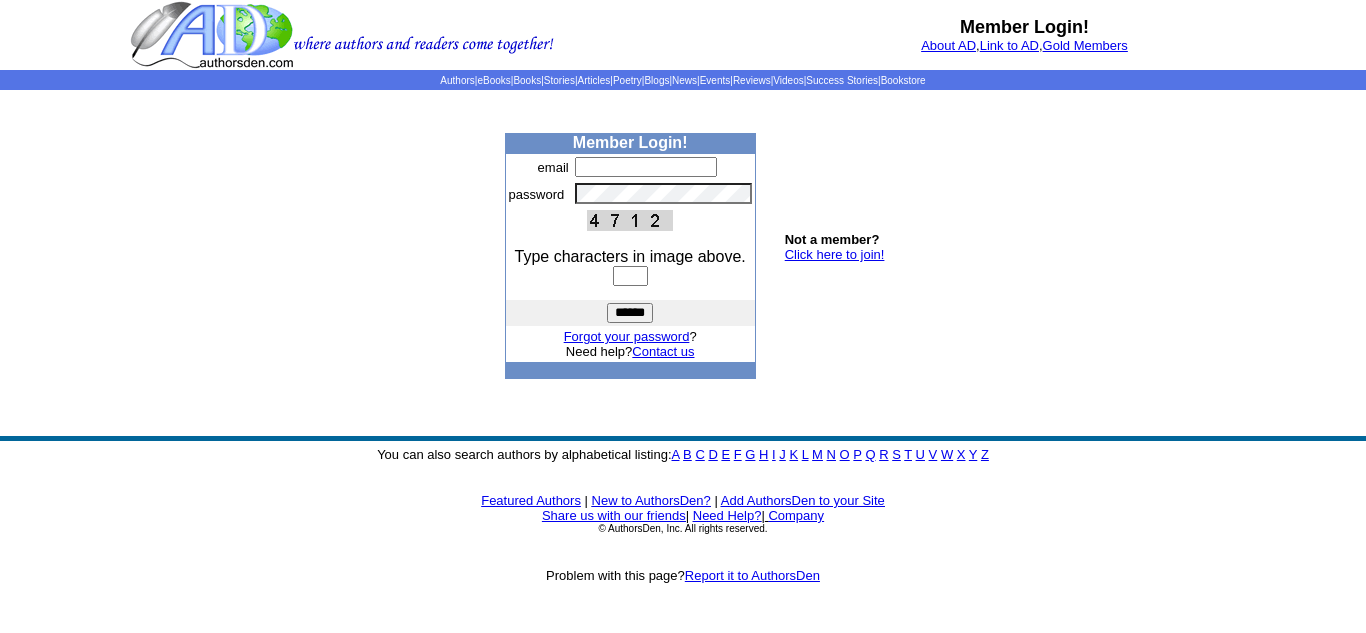 scroll, scrollTop: 0, scrollLeft: 0, axis: both 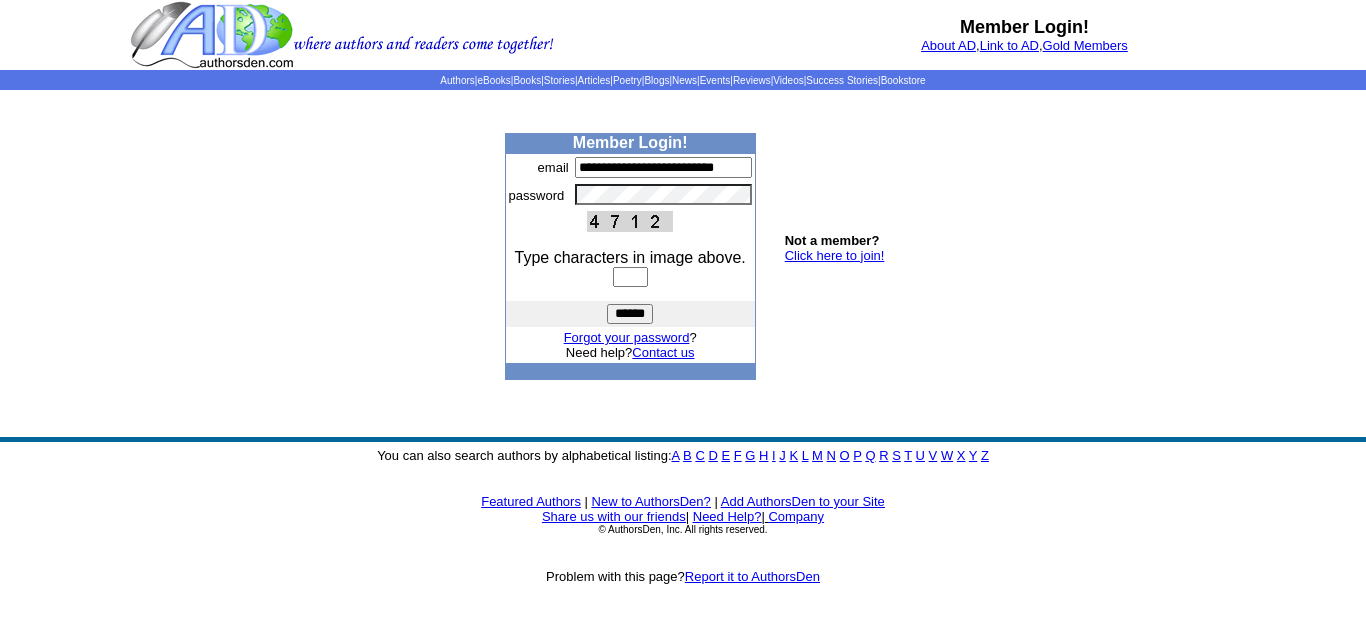 type on "**********" 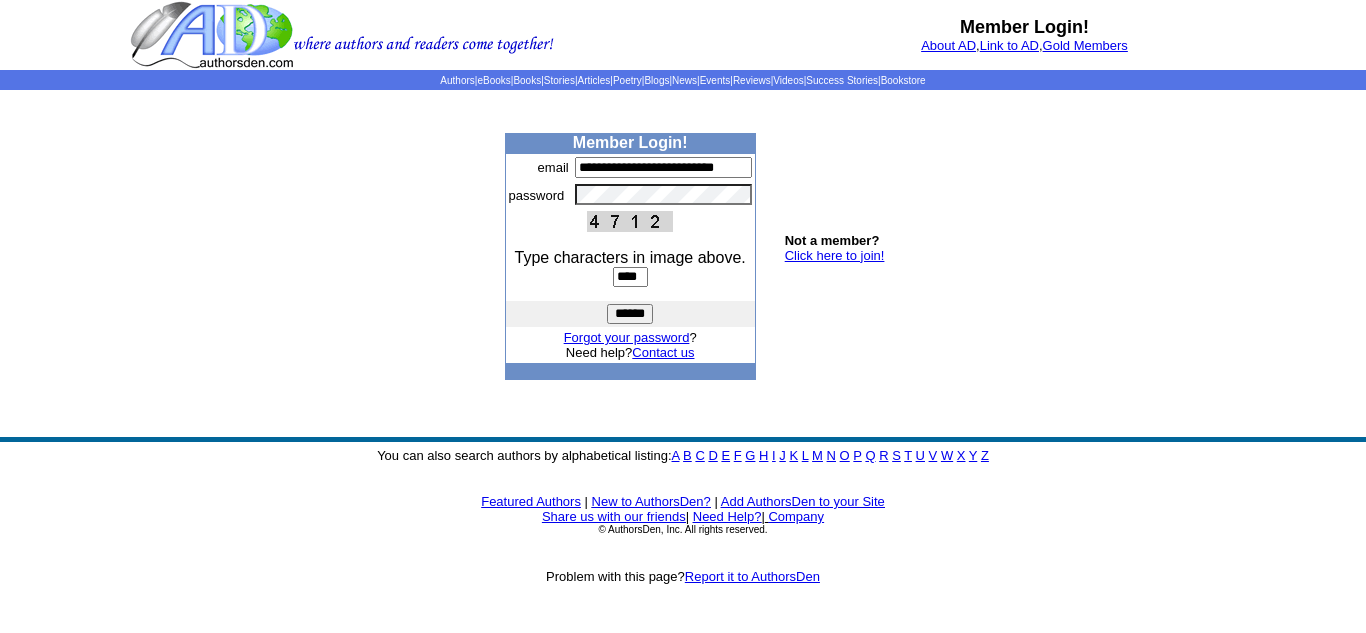 type on "****" 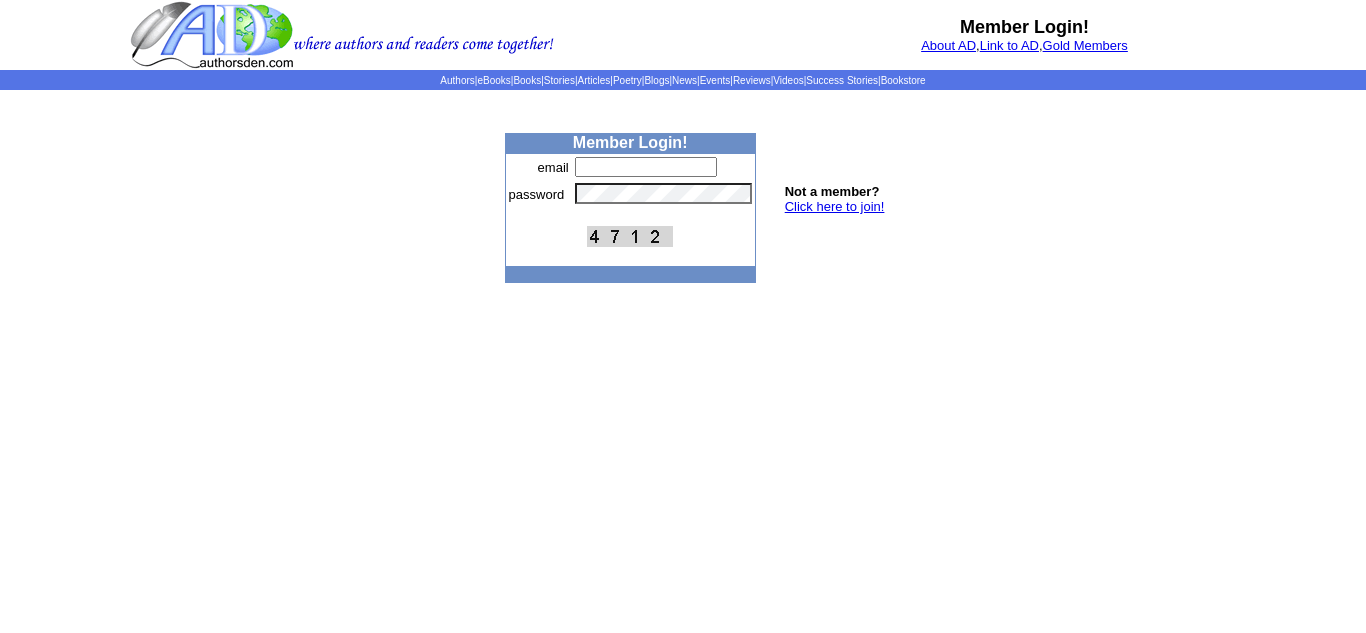 scroll, scrollTop: 0, scrollLeft: 0, axis: both 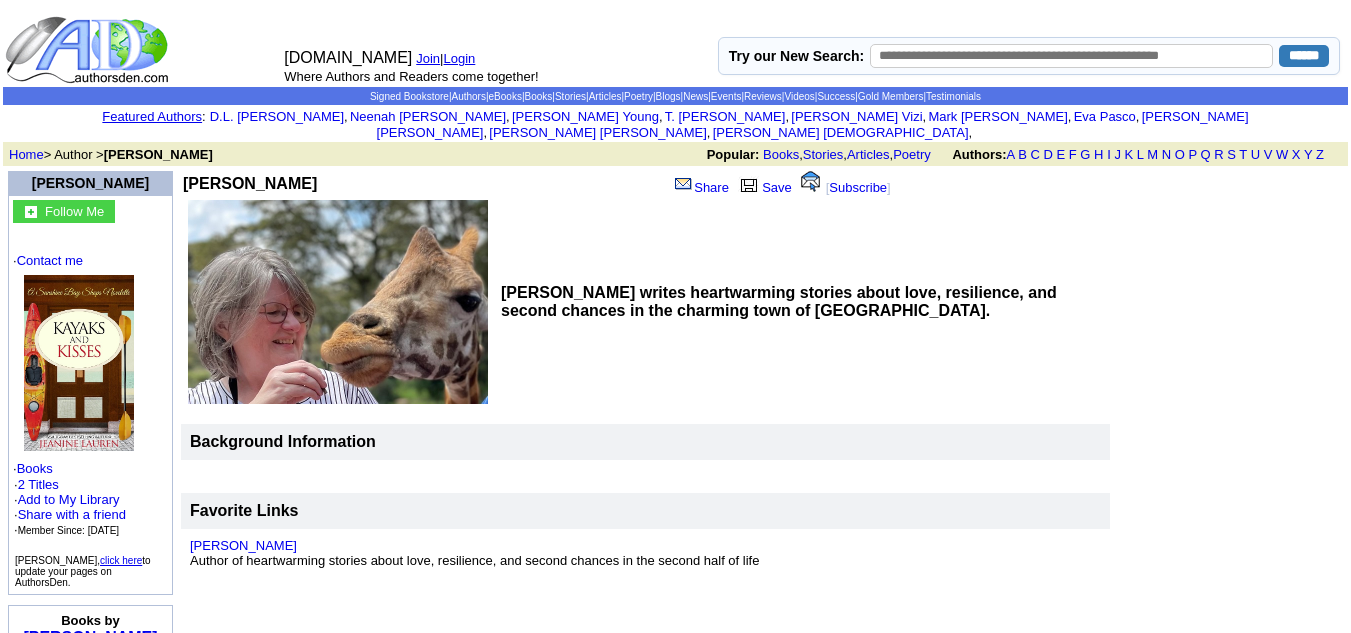 click on "Contact me" at bounding box center (50, 260) 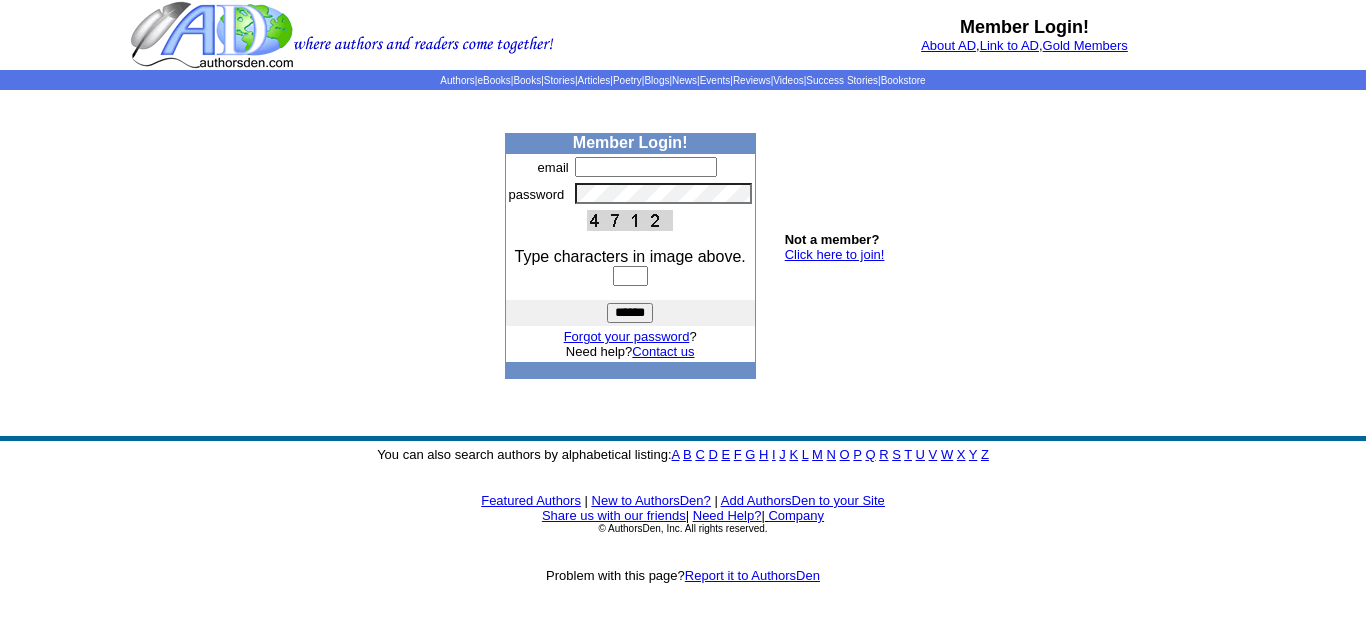 scroll, scrollTop: 0, scrollLeft: 0, axis: both 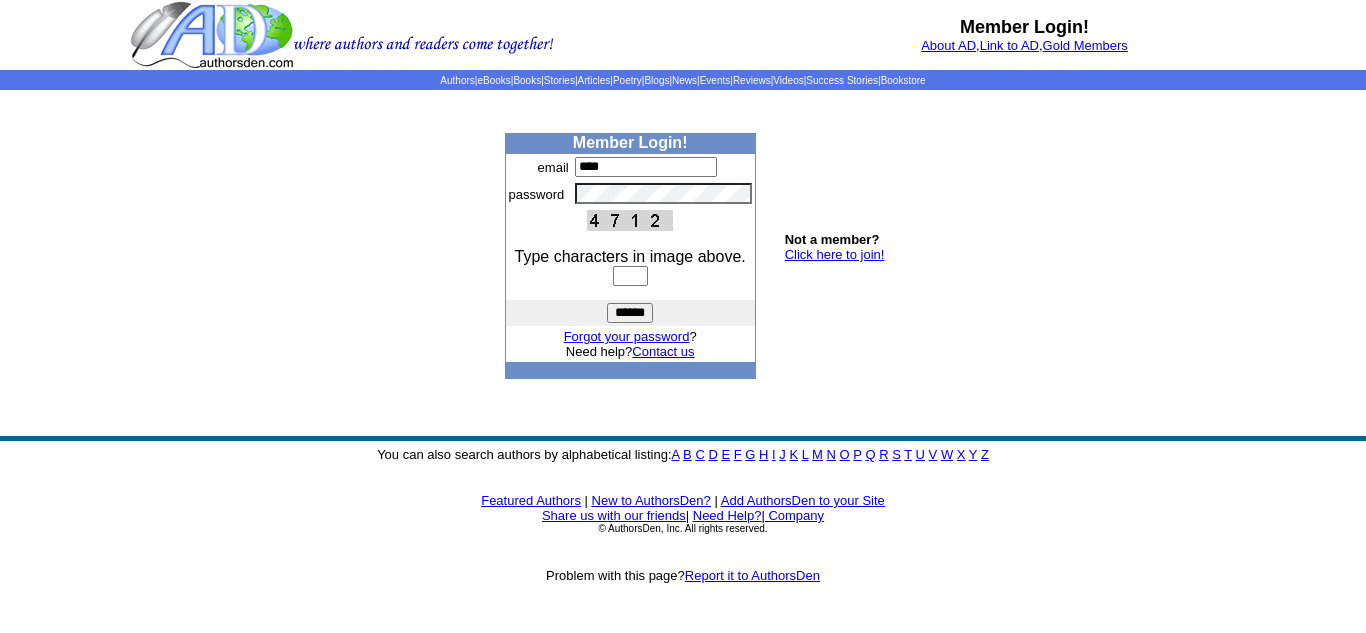 type on "**********" 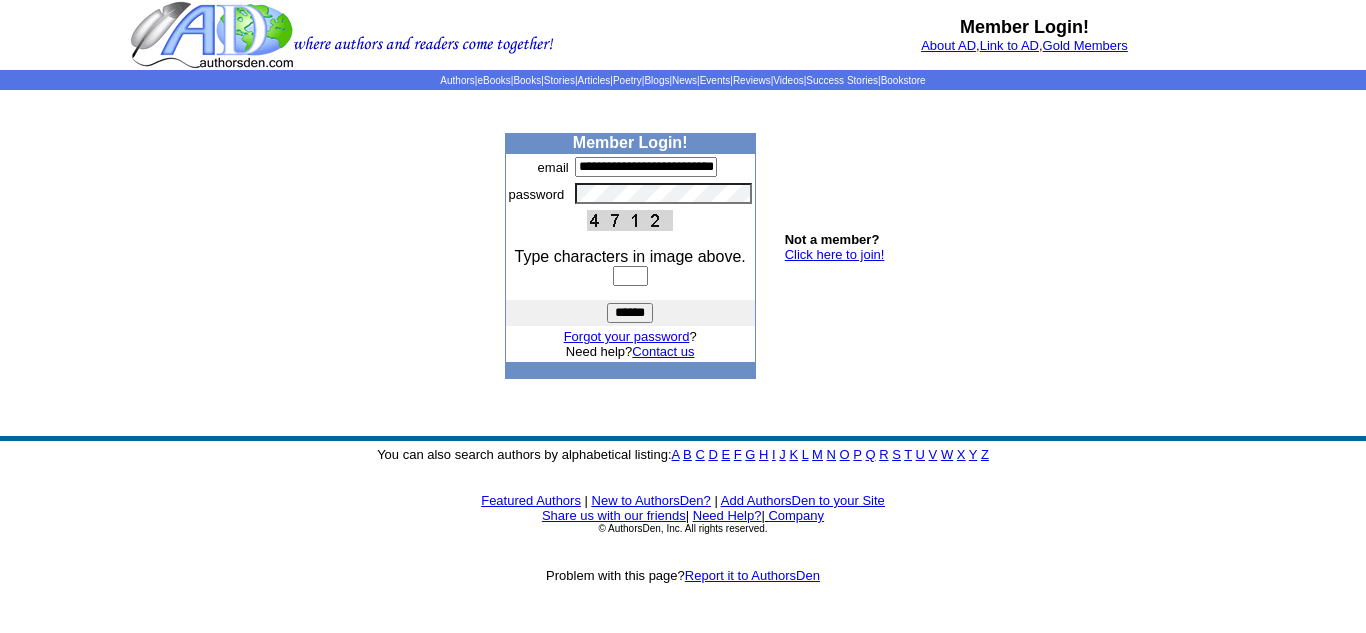 click at bounding box center (630, 276) 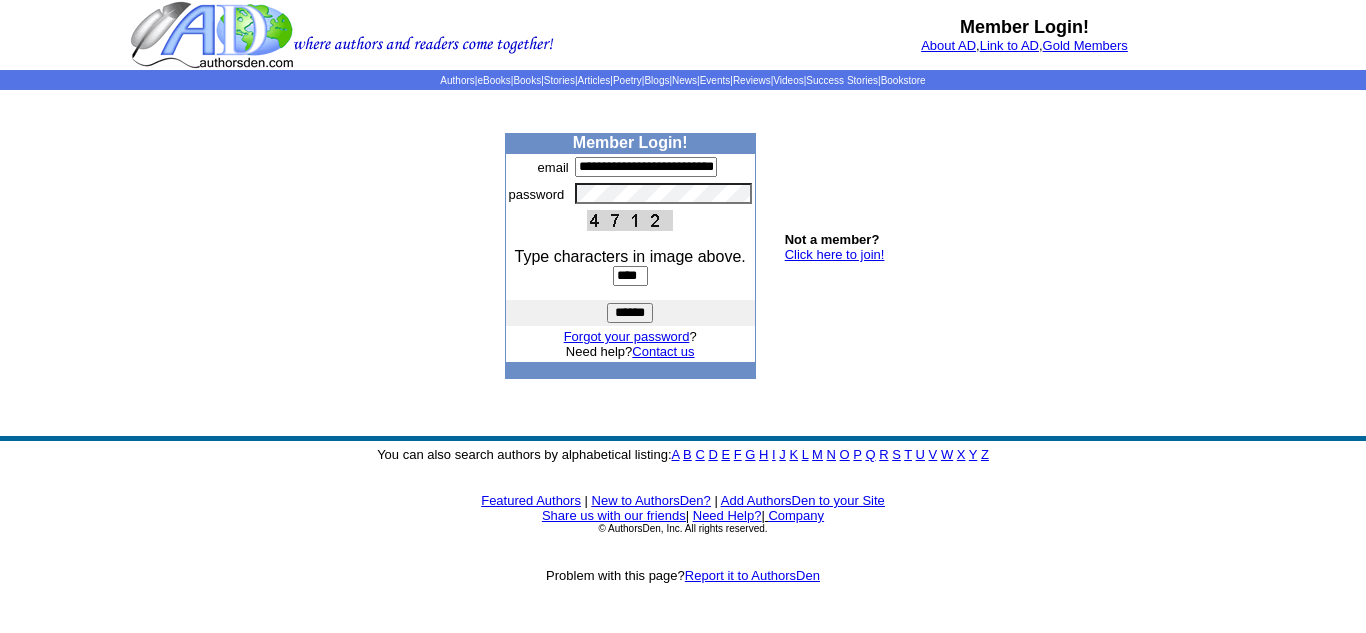 type on "****" 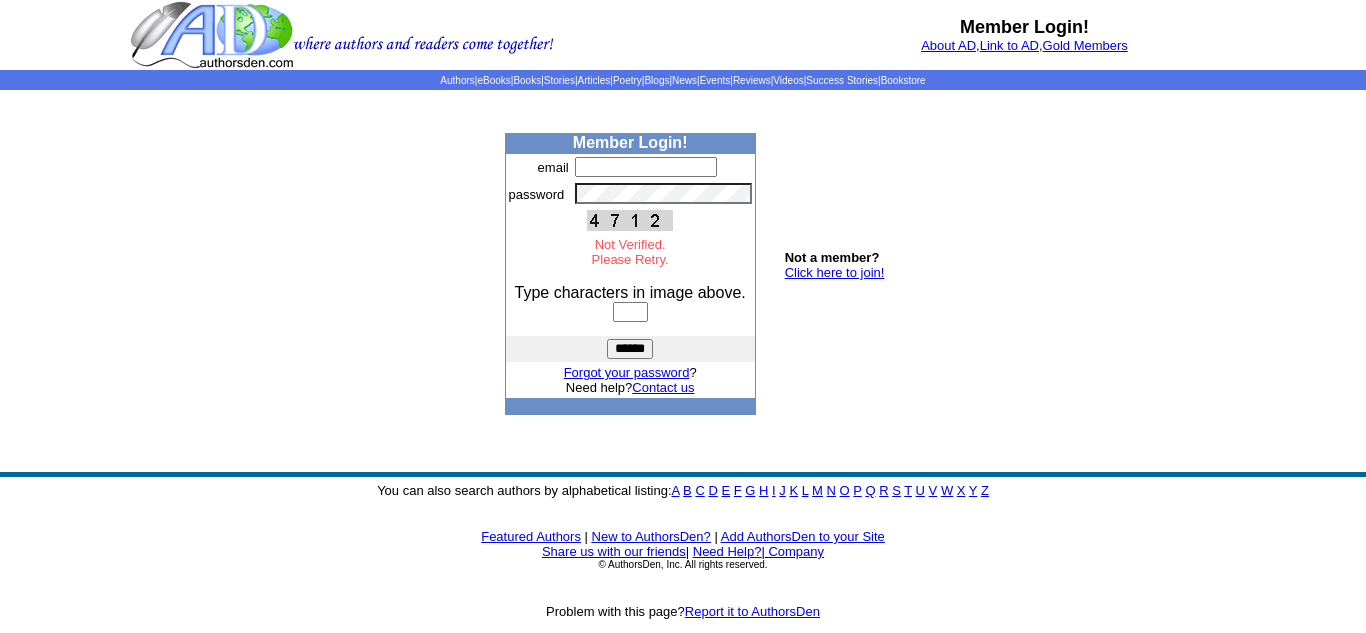 scroll, scrollTop: 0, scrollLeft: 0, axis: both 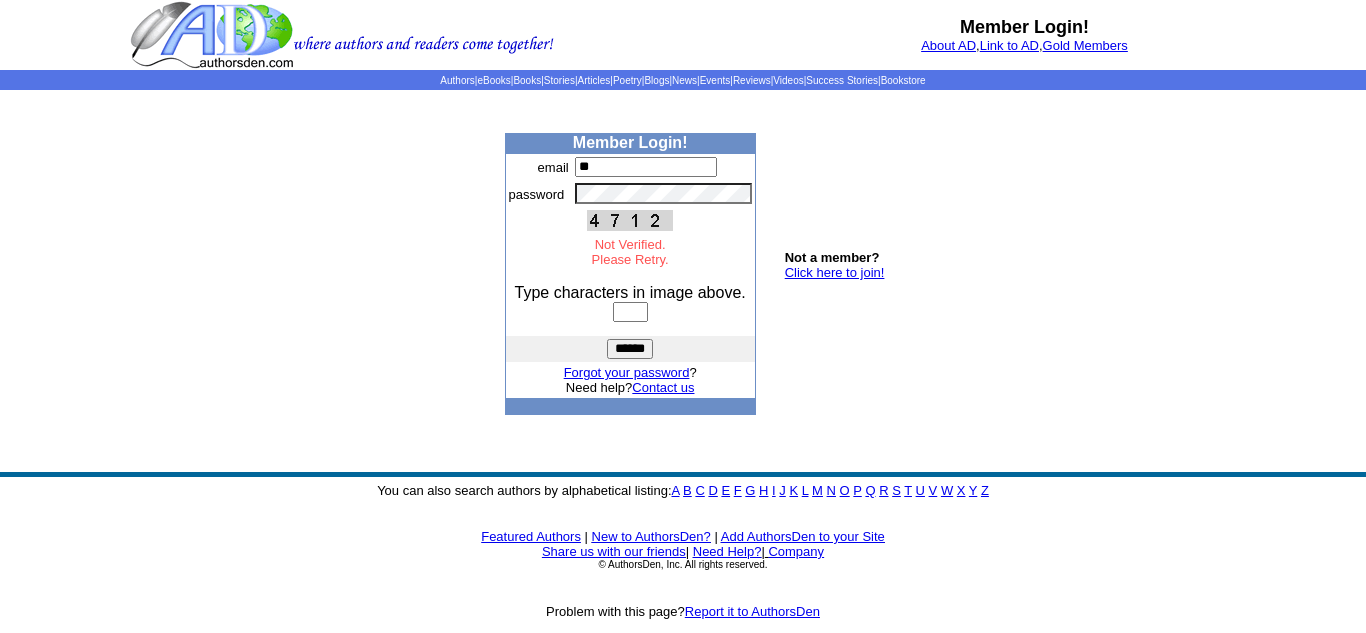 type on "**********" 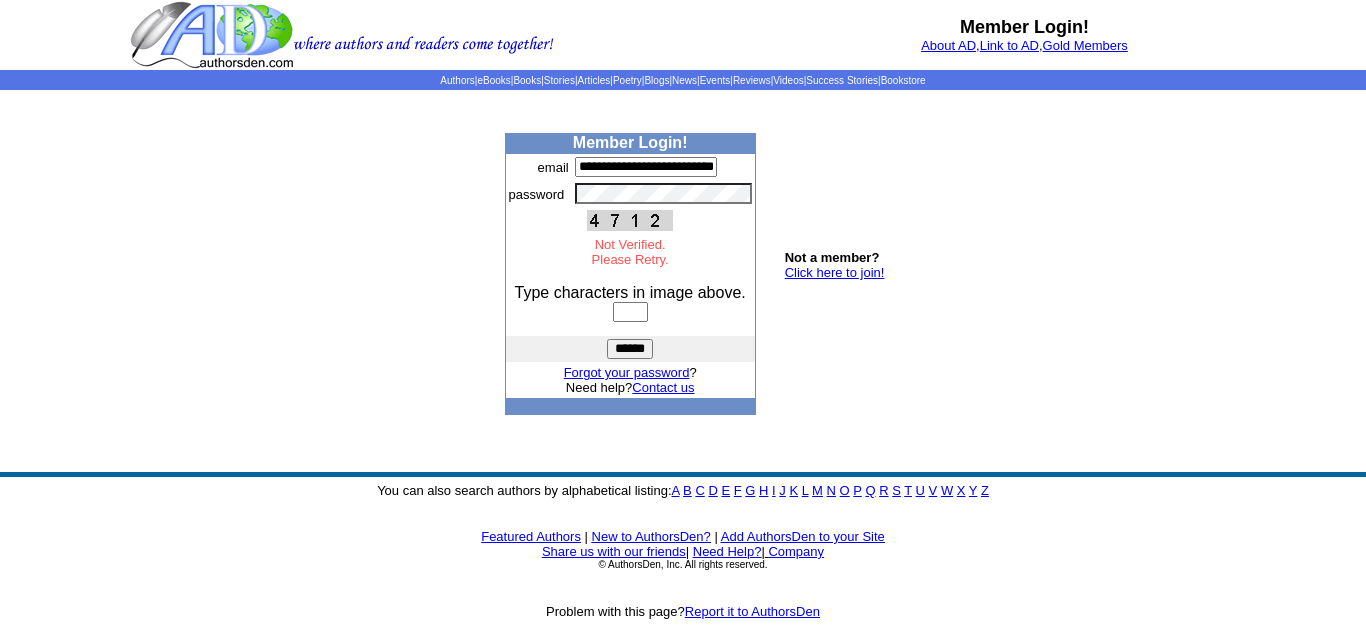 click at bounding box center (630, 312) 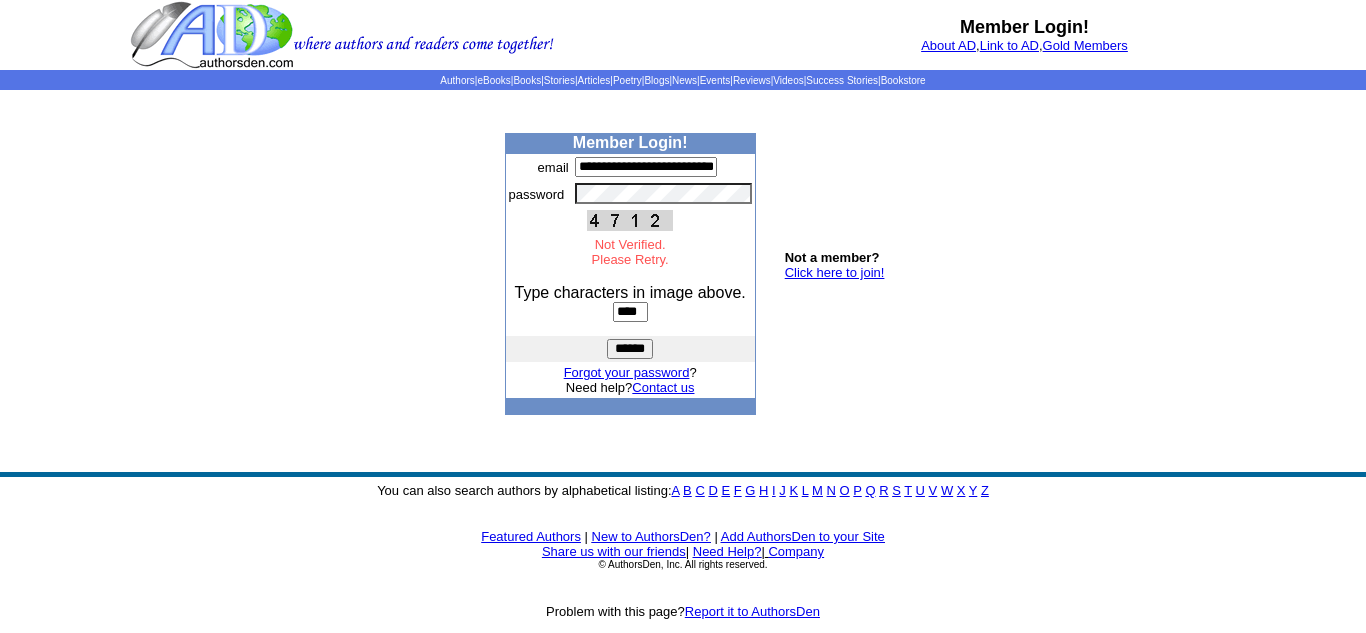 type on "****" 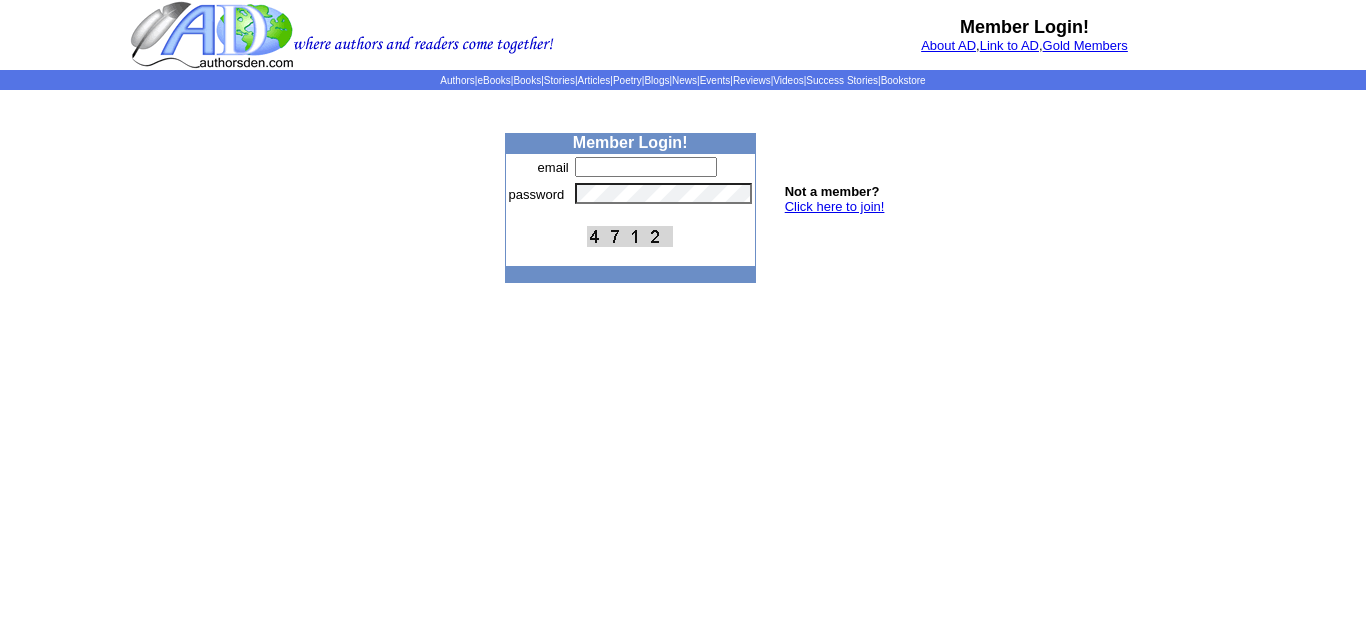 scroll, scrollTop: 0, scrollLeft: 0, axis: both 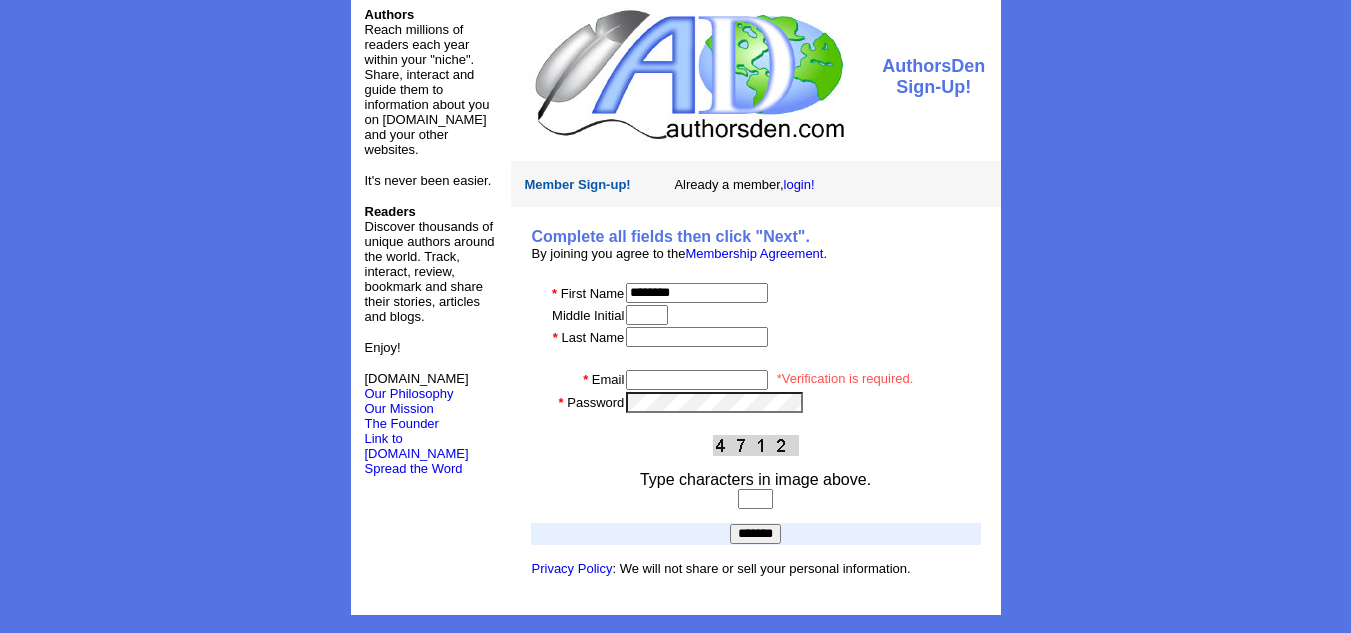 type on "********" 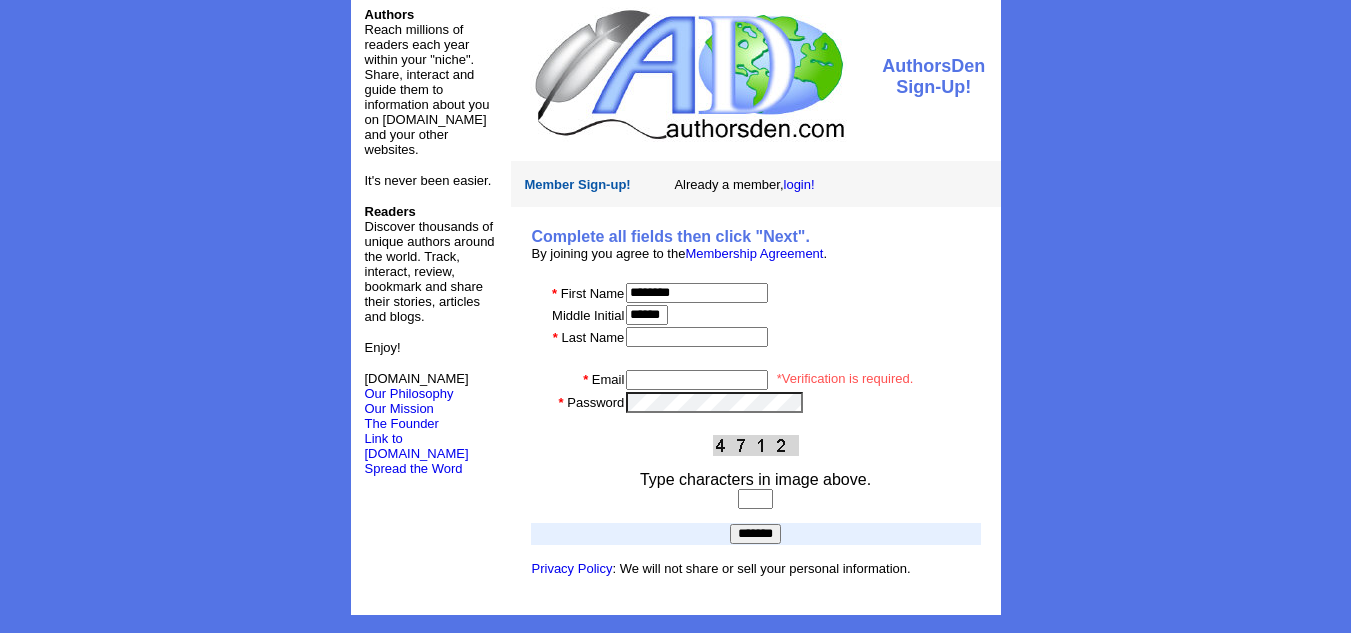 type on "******" 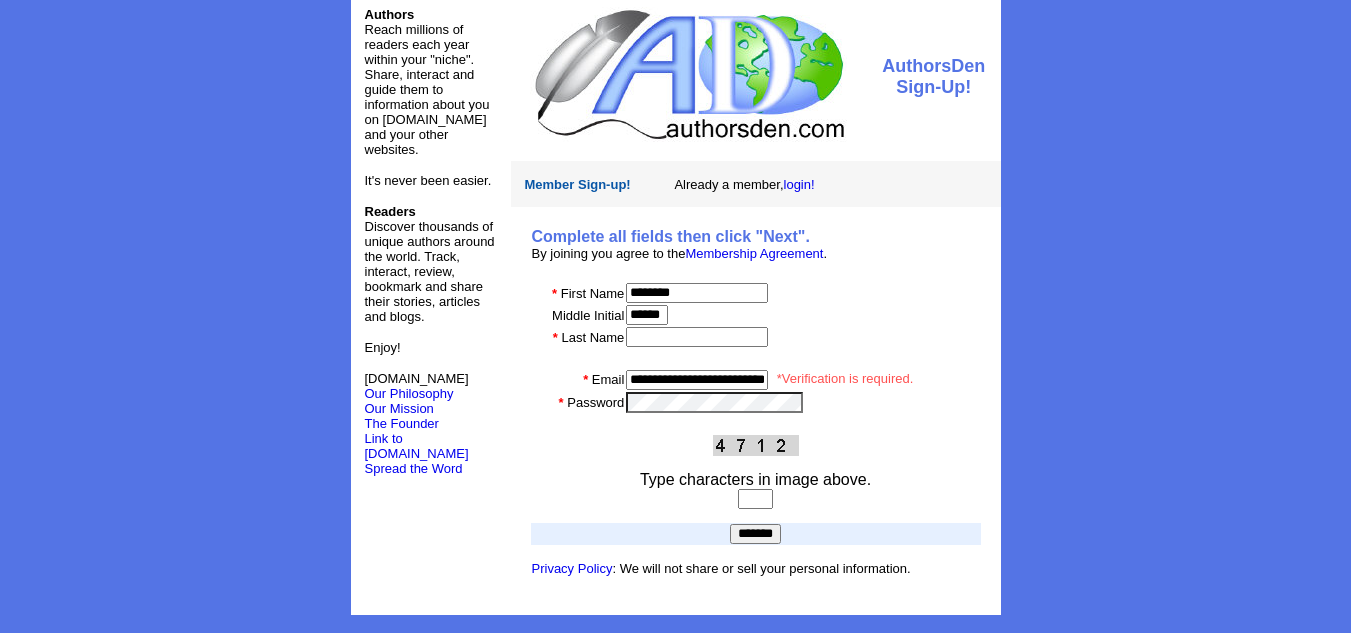 click at bounding box center [755, 499] 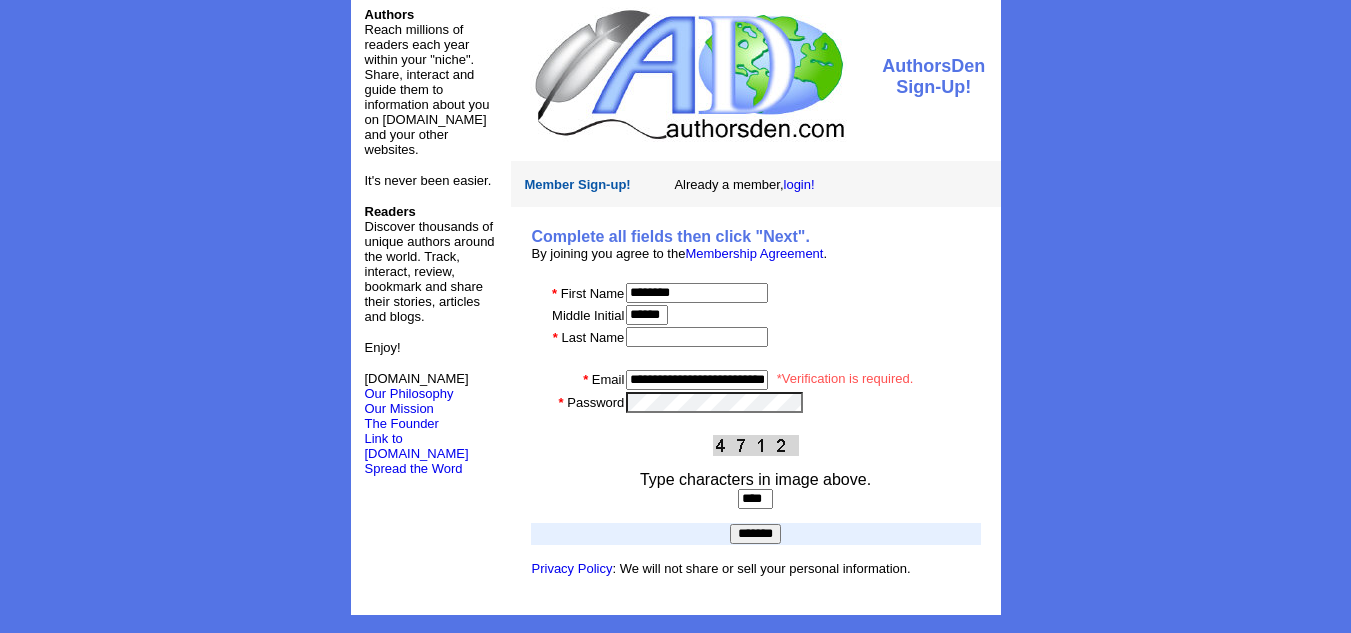 type on "****" 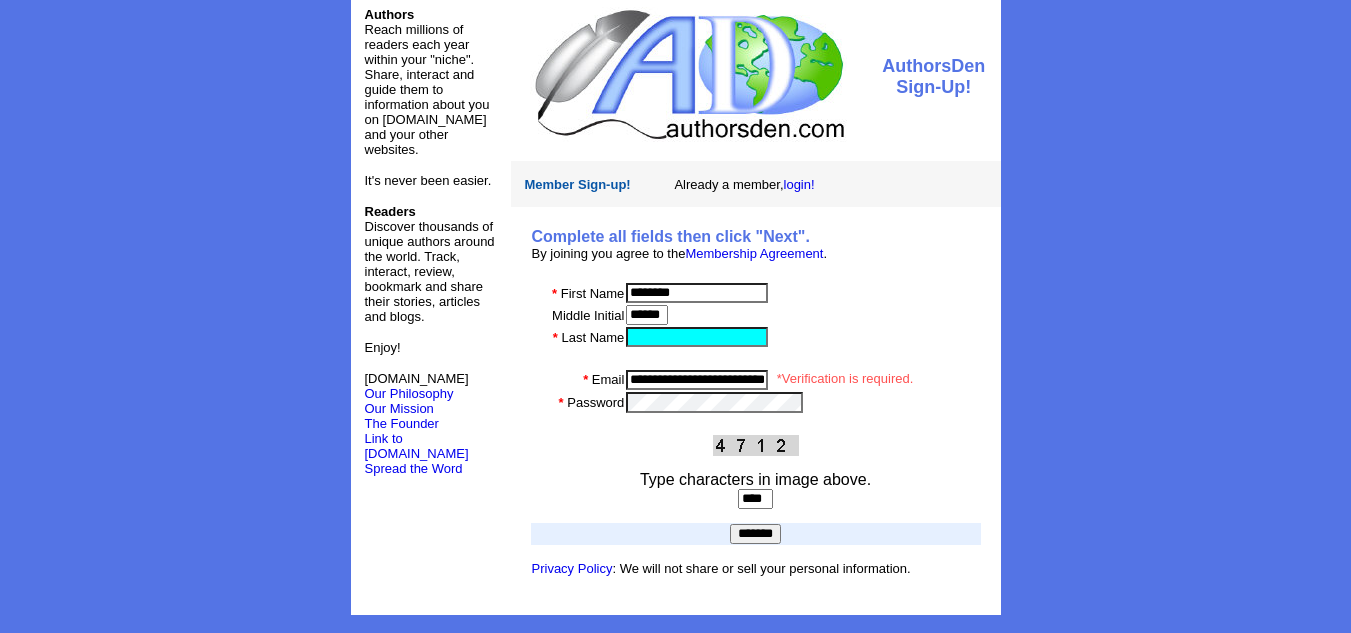 click at bounding box center (697, 337) 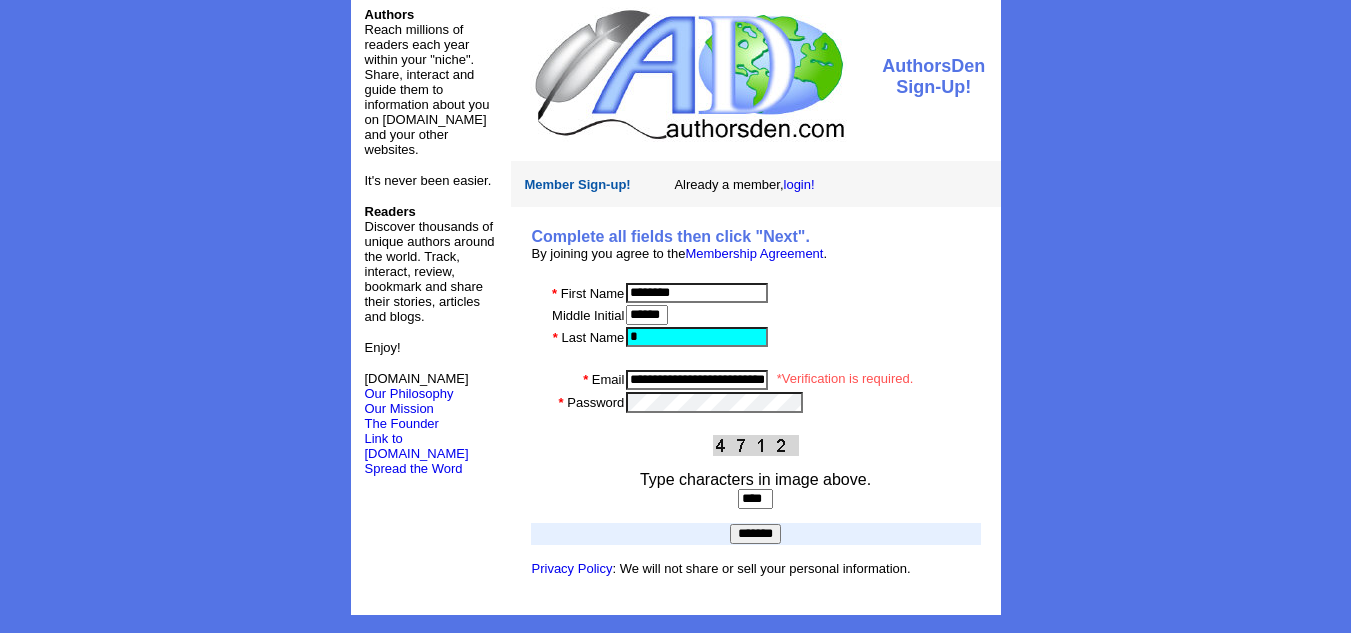 type on "*" 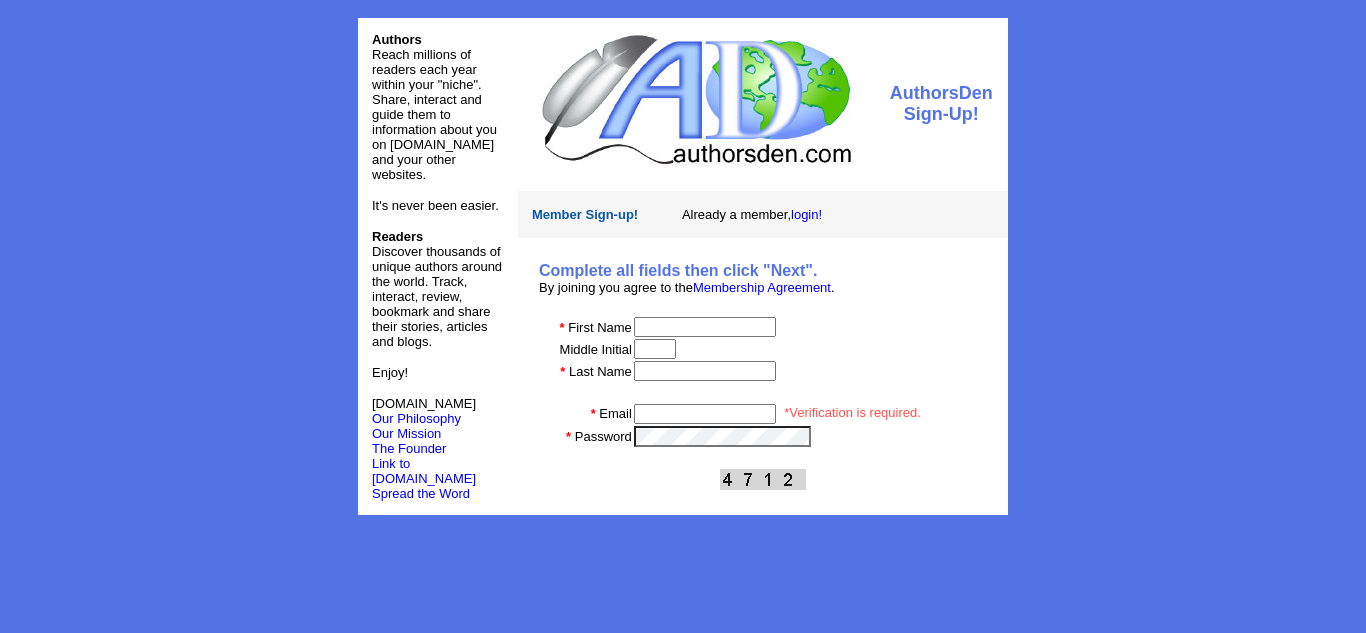 scroll, scrollTop: 0, scrollLeft: 0, axis: both 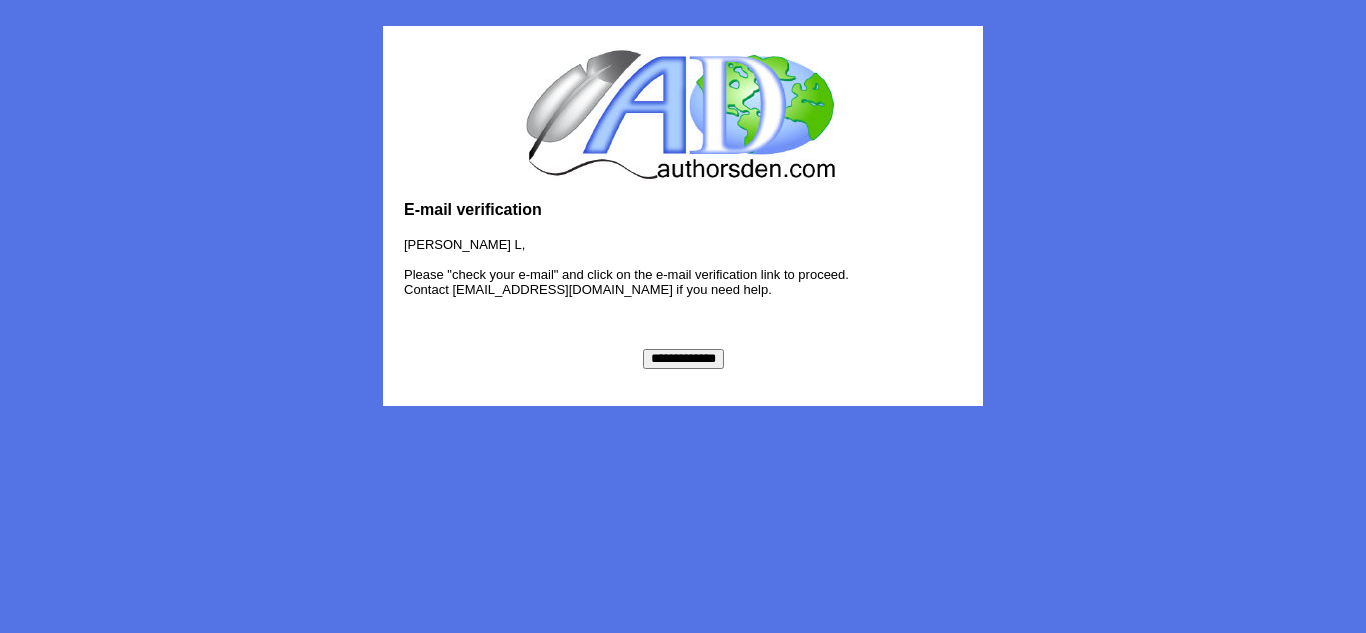 click on "**********" at bounding box center (683, 359) 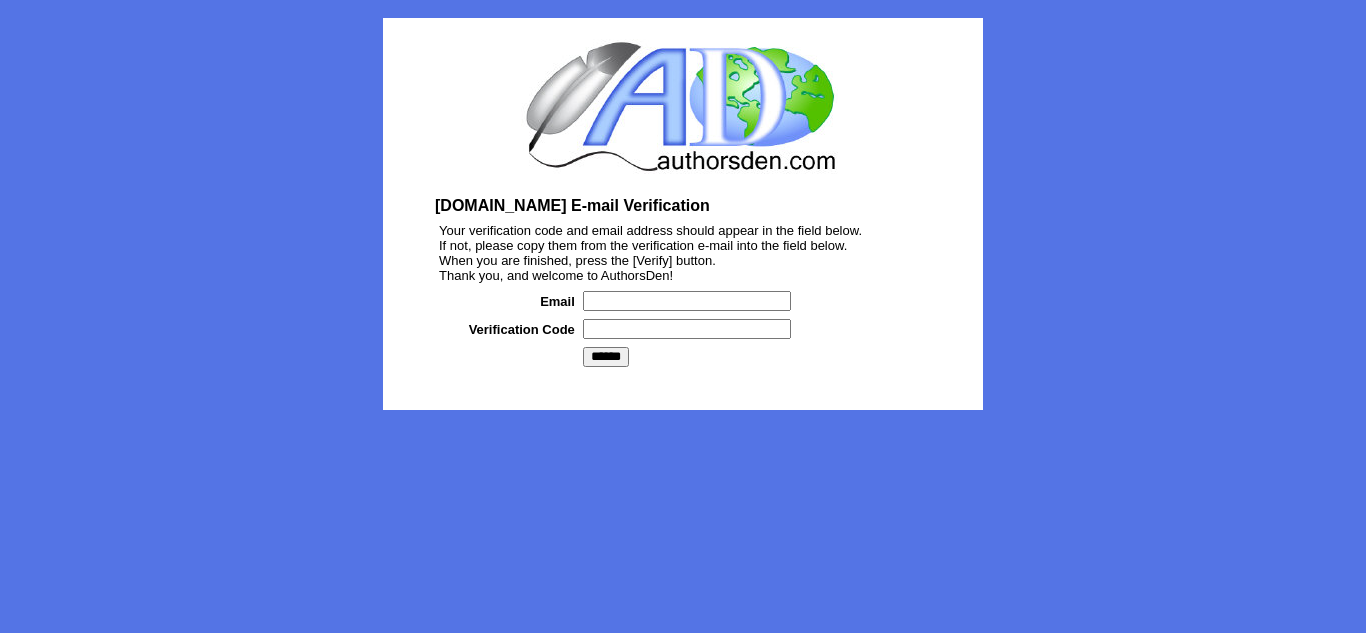 scroll, scrollTop: 0, scrollLeft: 0, axis: both 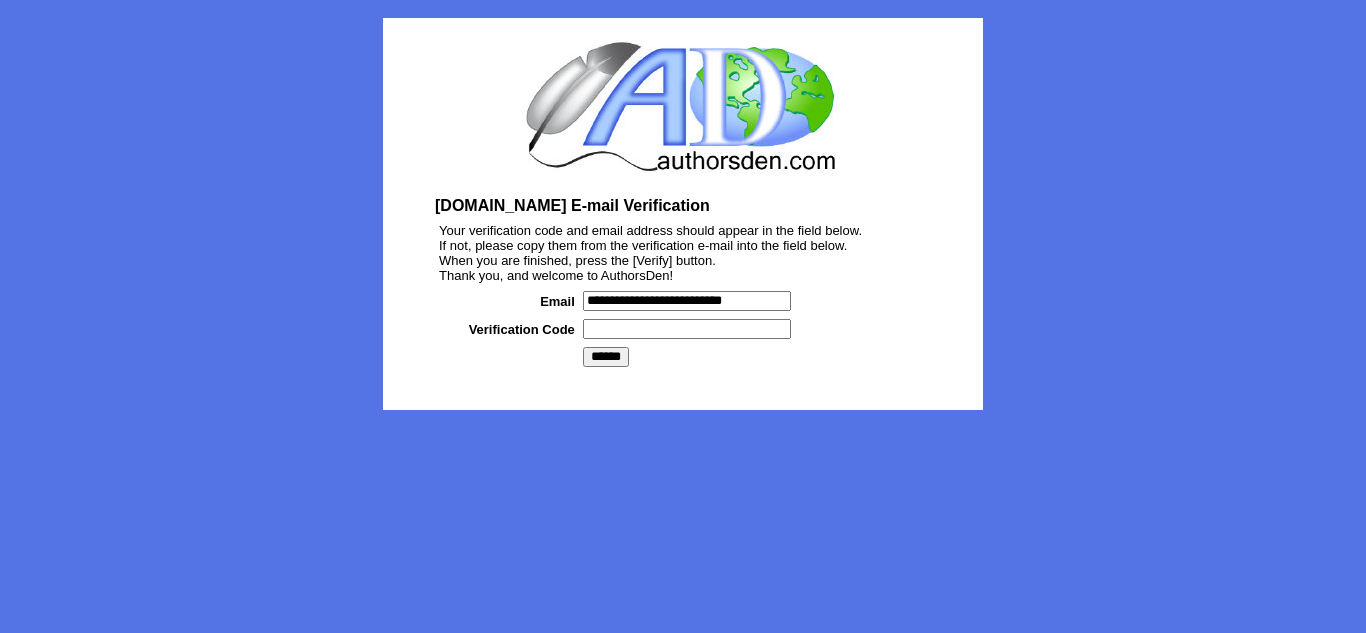 click at bounding box center (687, 329) 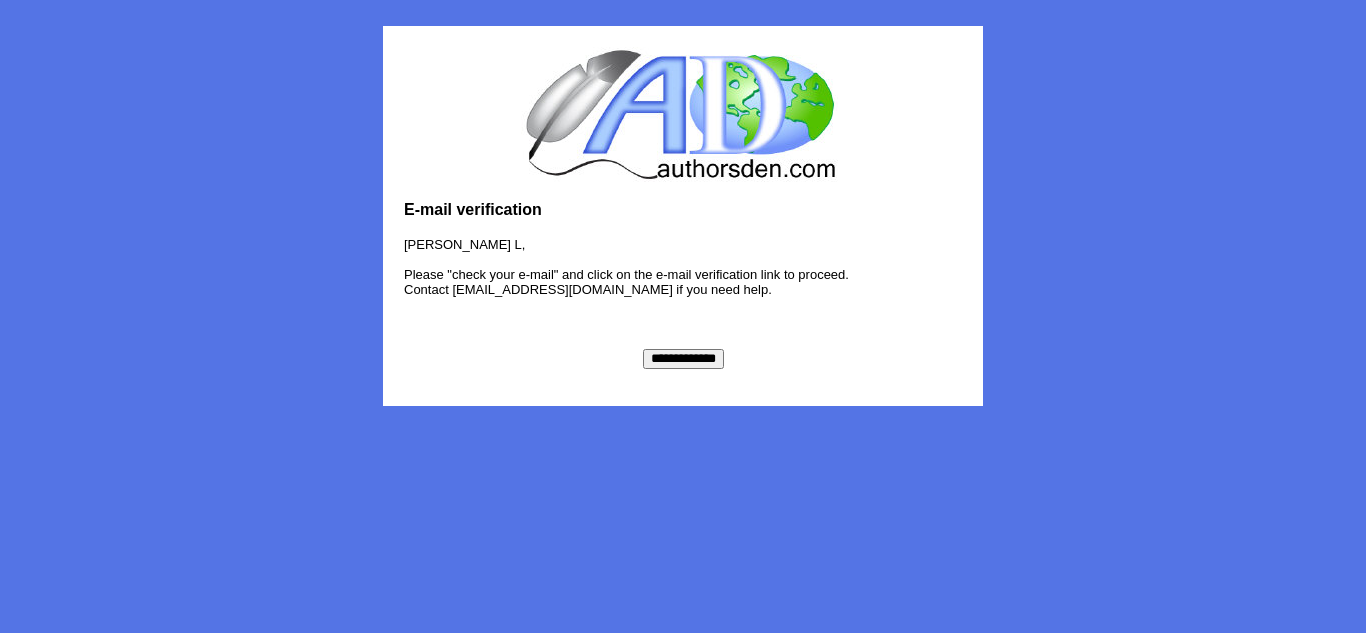 scroll, scrollTop: 0, scrollLeft: 0, axis: both 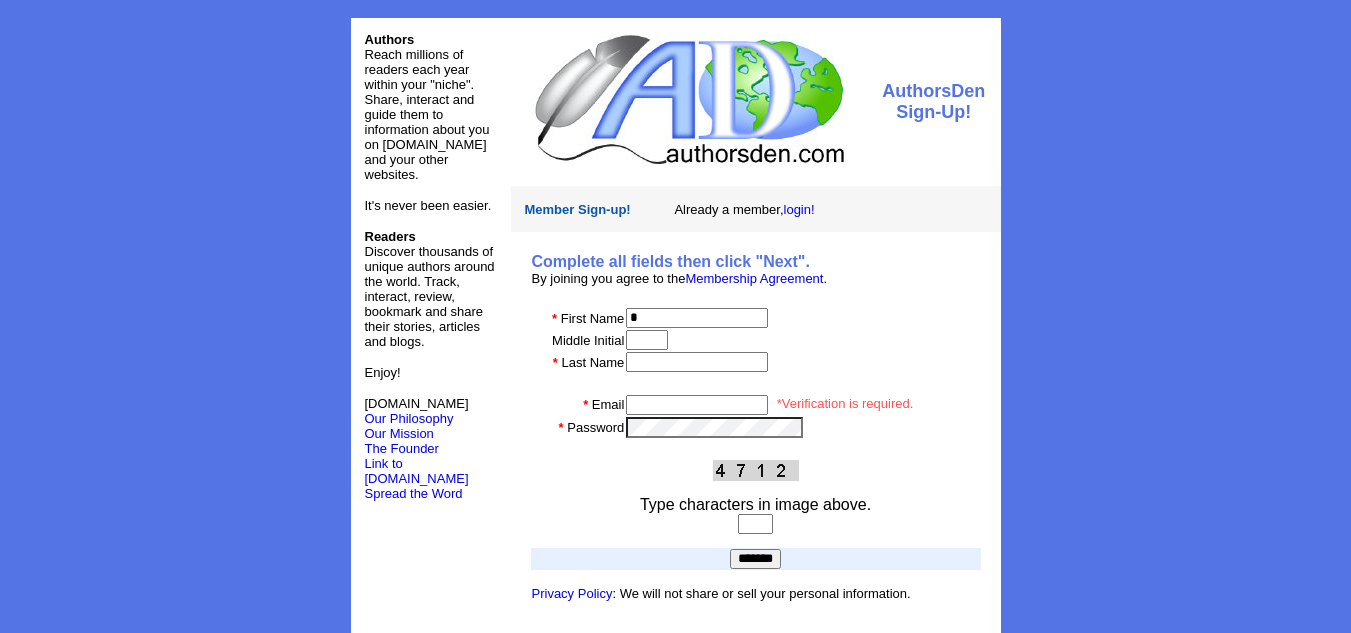 type on "********" 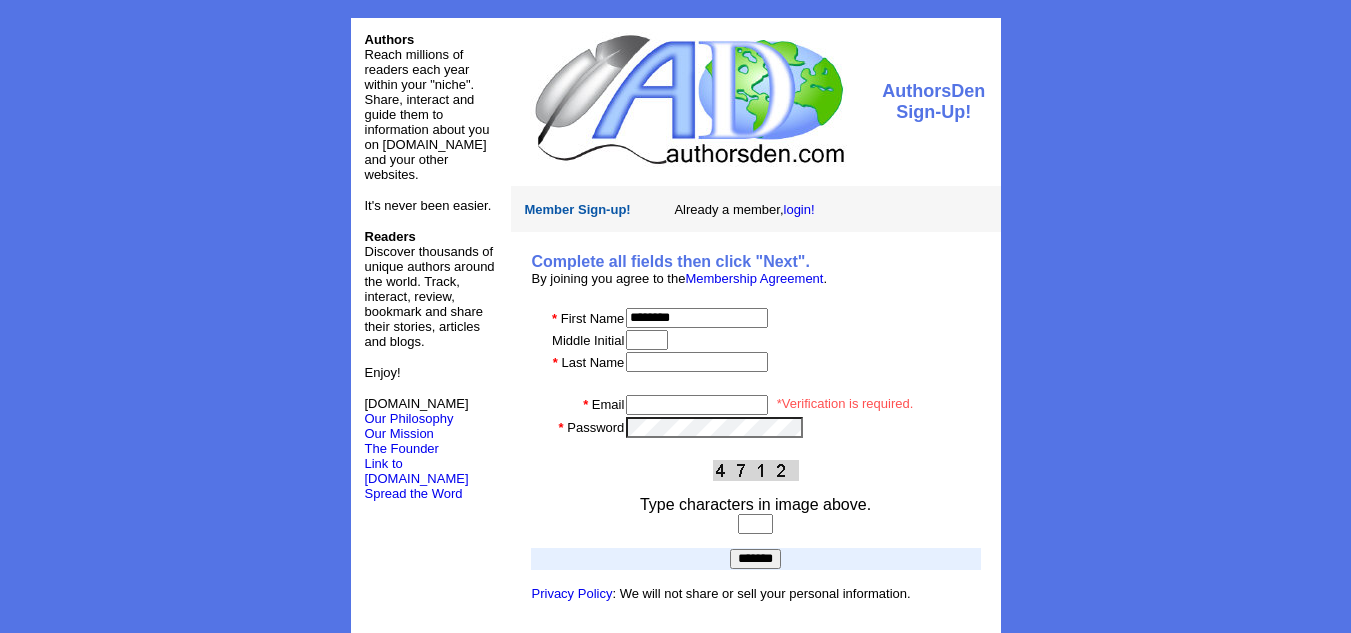 click at bounding box center (647, 340) 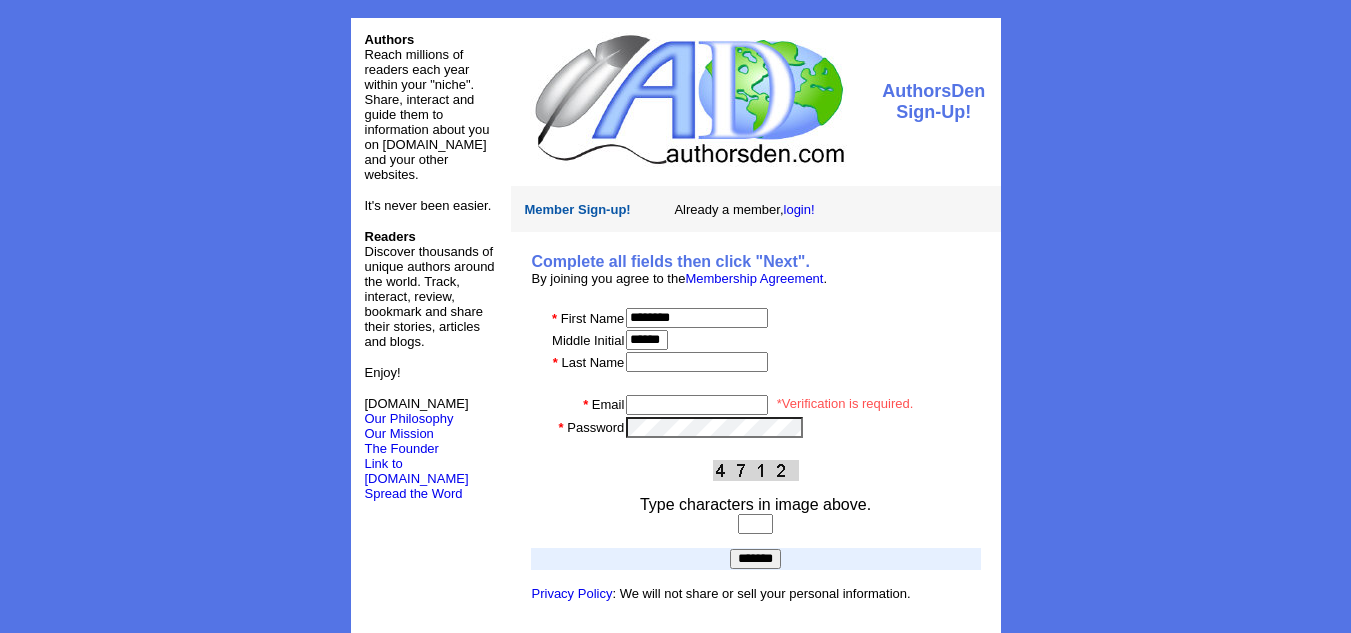 click at bounding box center [697, 362] 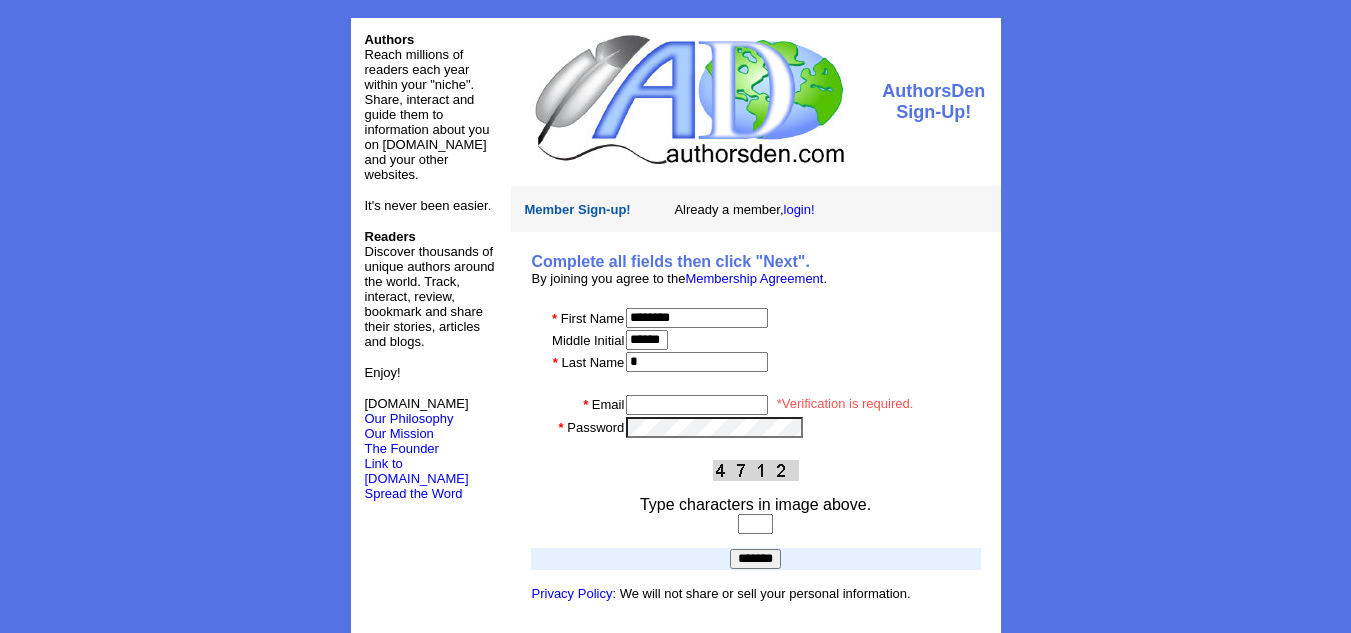 type on "*" 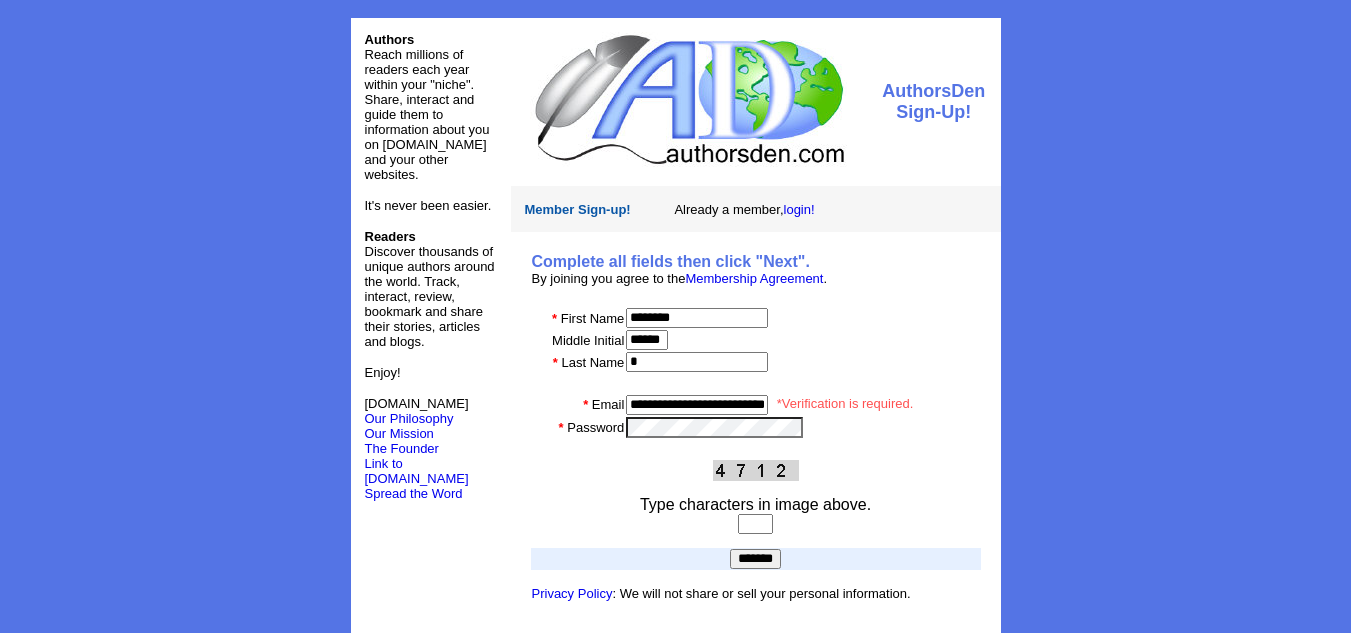 click at bounding box center [755, 524] 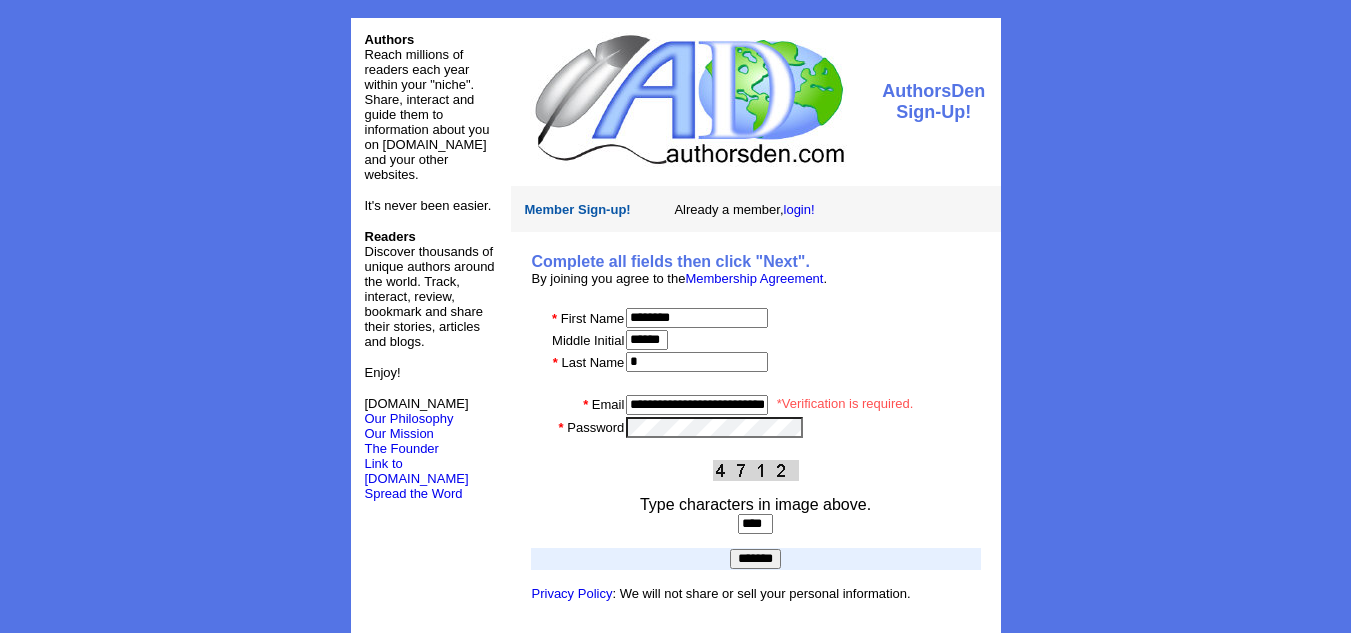 type on "****" 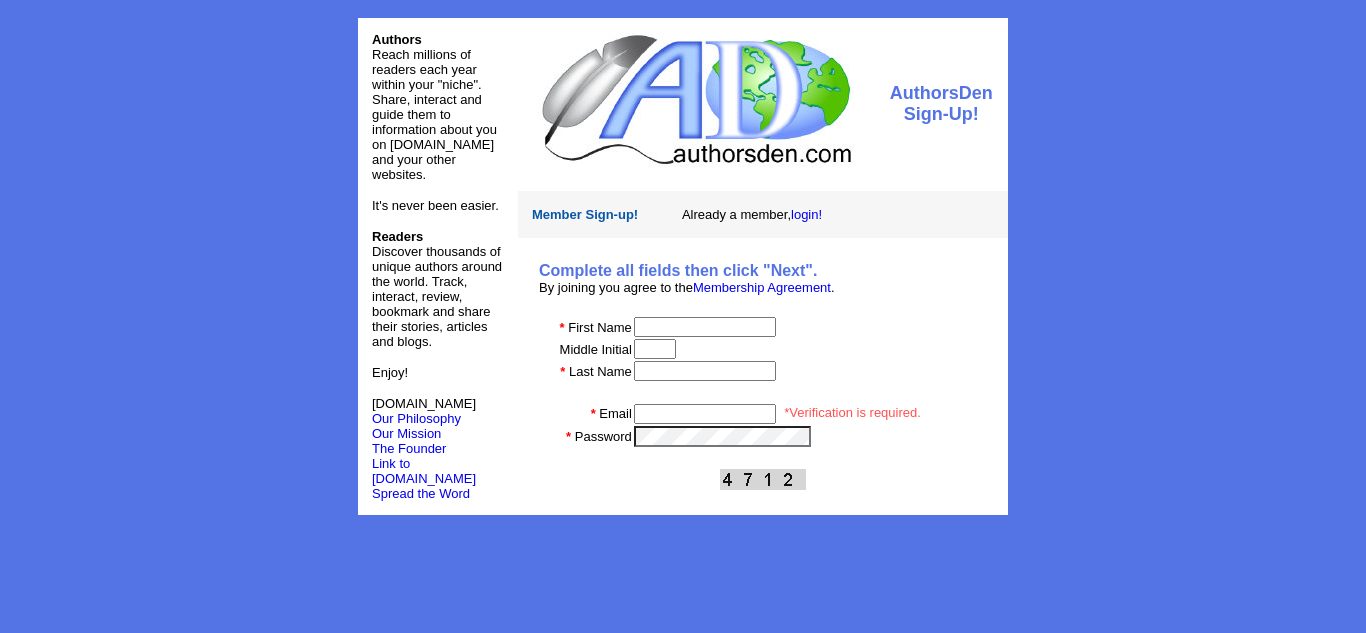 scroll, scrollTop: 0, scrollLeft: 0, axis: both 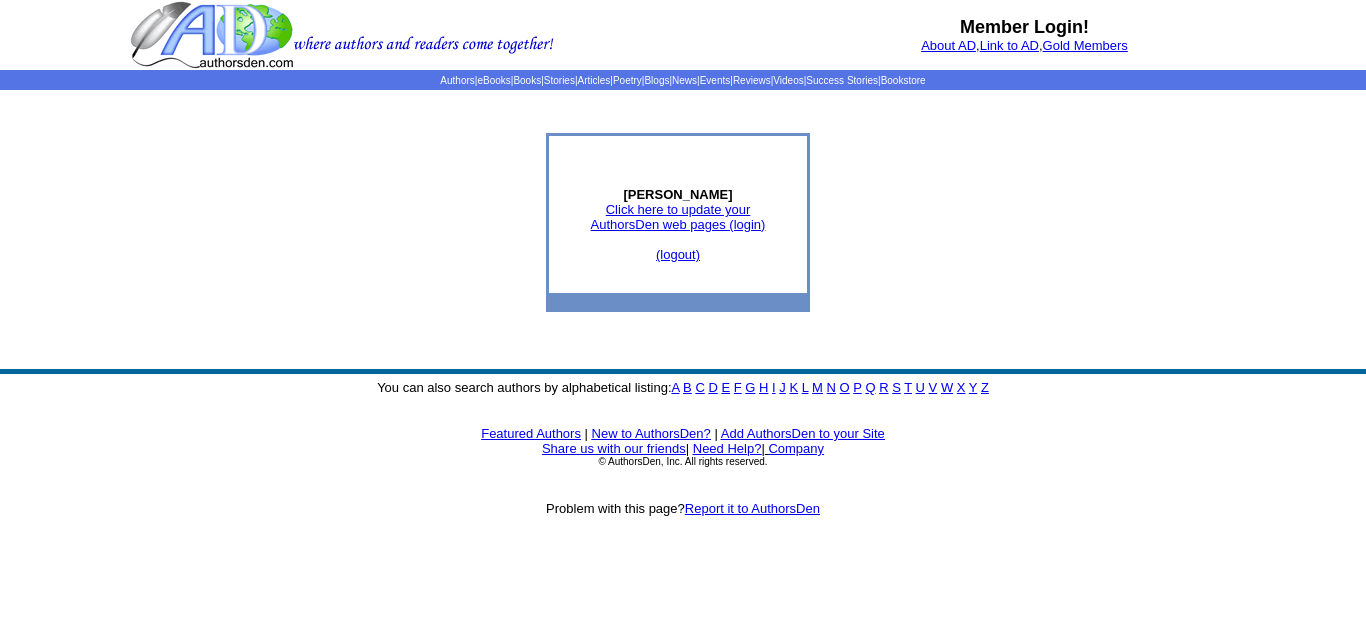 click on "Click here to update your AuthorsDen web pages (login)" at bounding box center (678, 217) 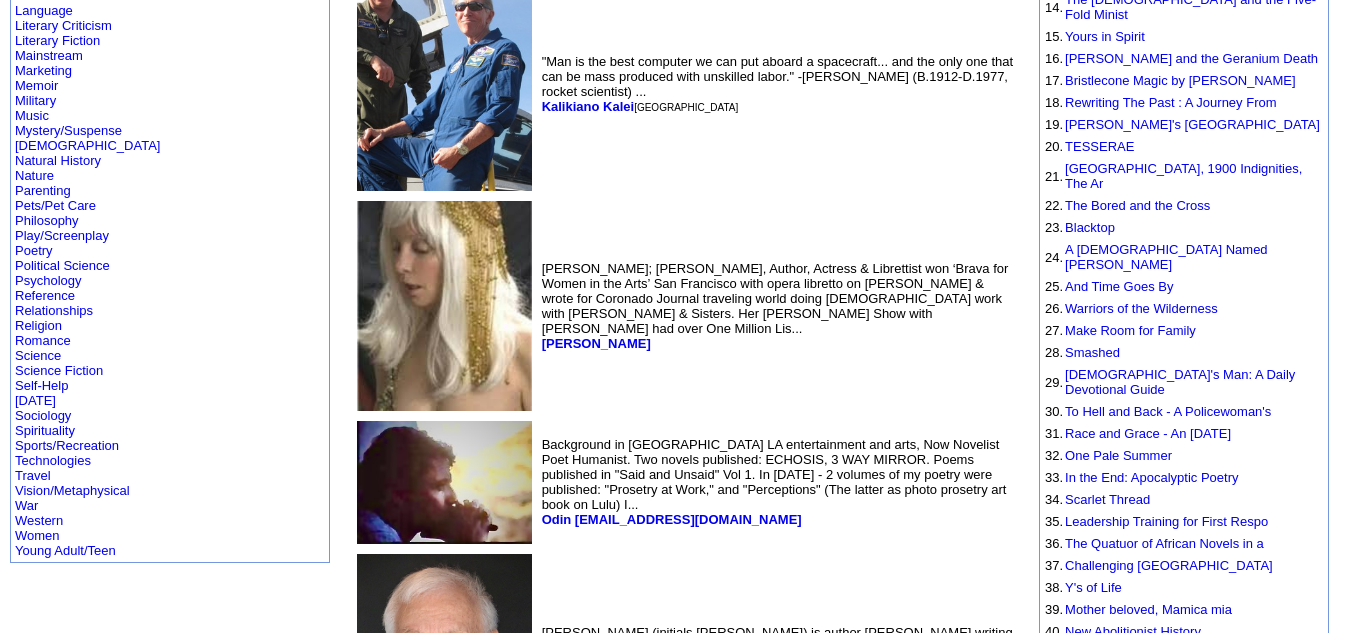 scroll, scrollTop: 662, scrollLeft: 0, axis: vertical 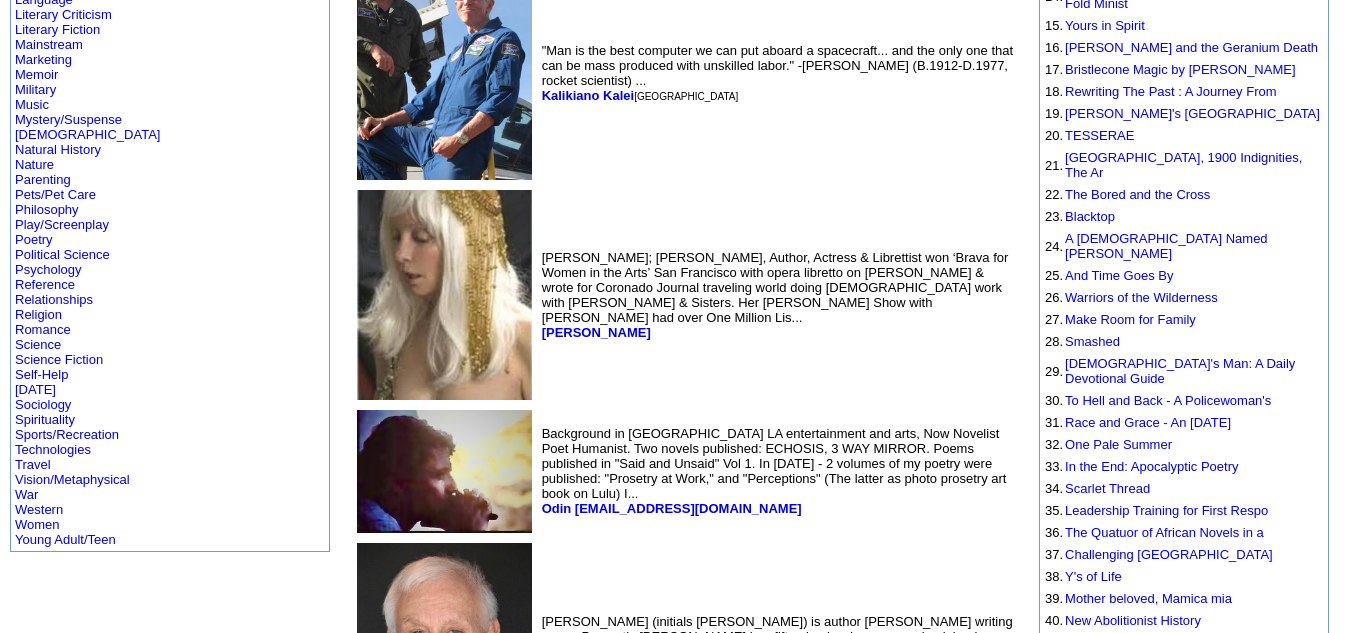 click on "Romance" at bounding box center (43, 329) 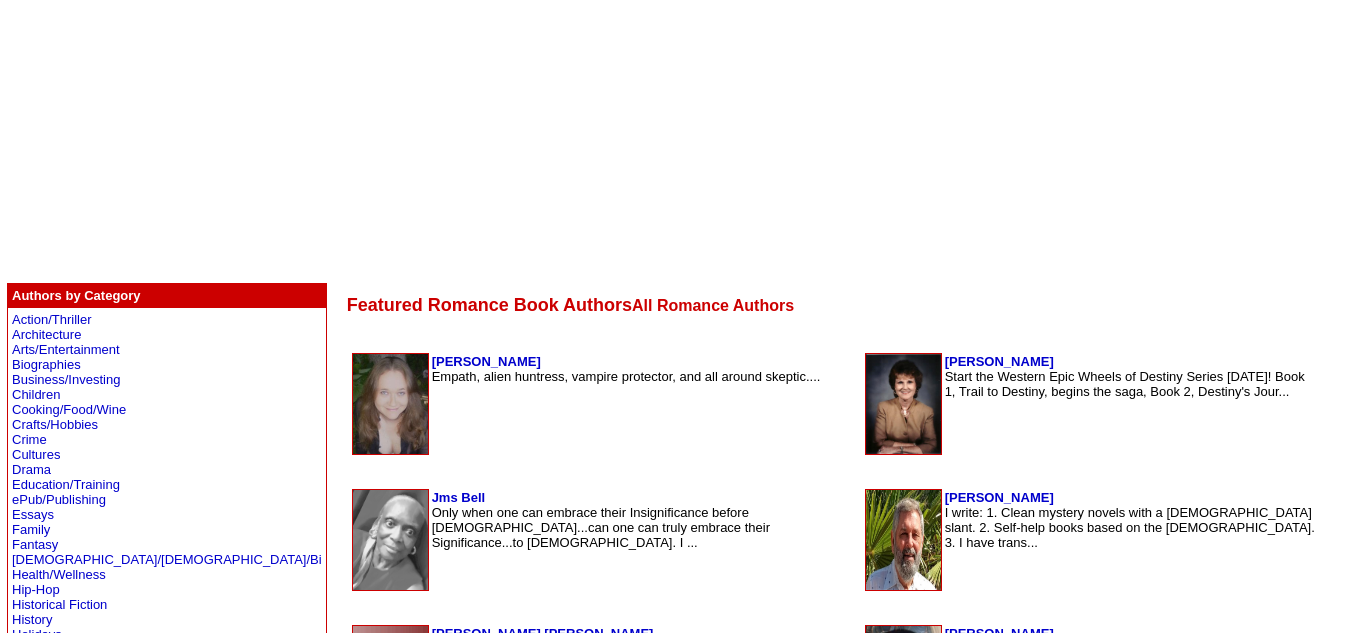 scroll, scrollTop: 188, scrollLeft: 0, axis: vertical 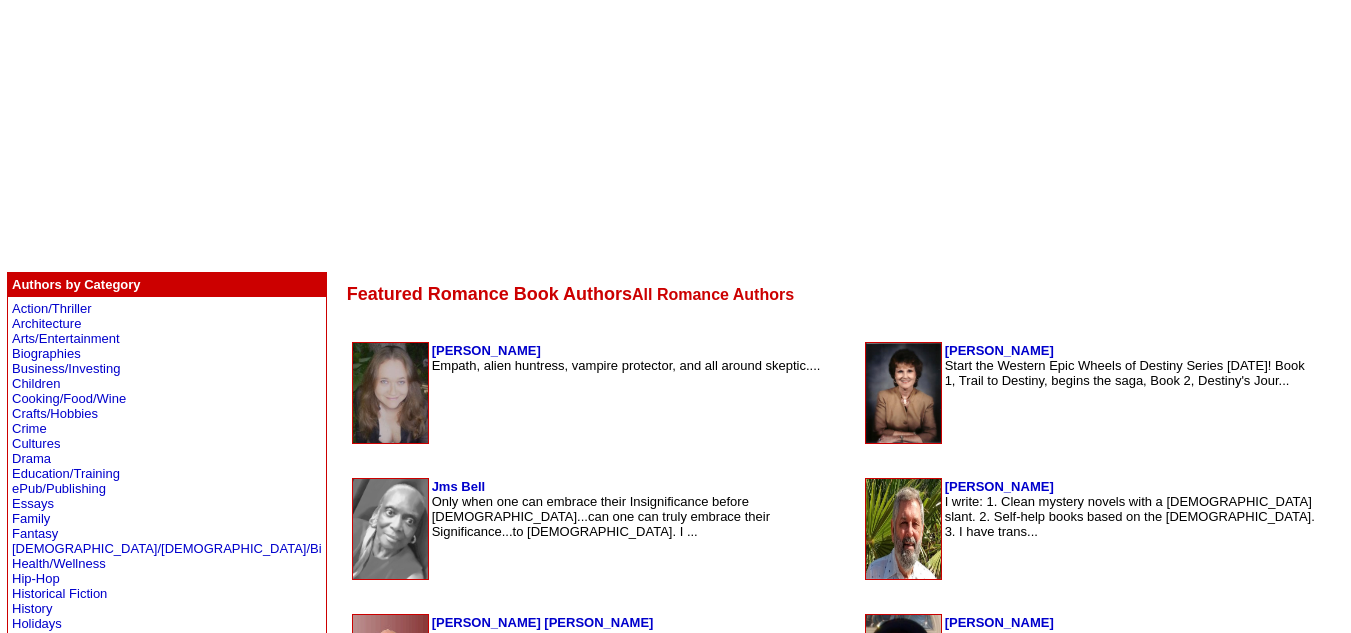 click on "[PERSON_NAME]" at bounding box center (486, 350) 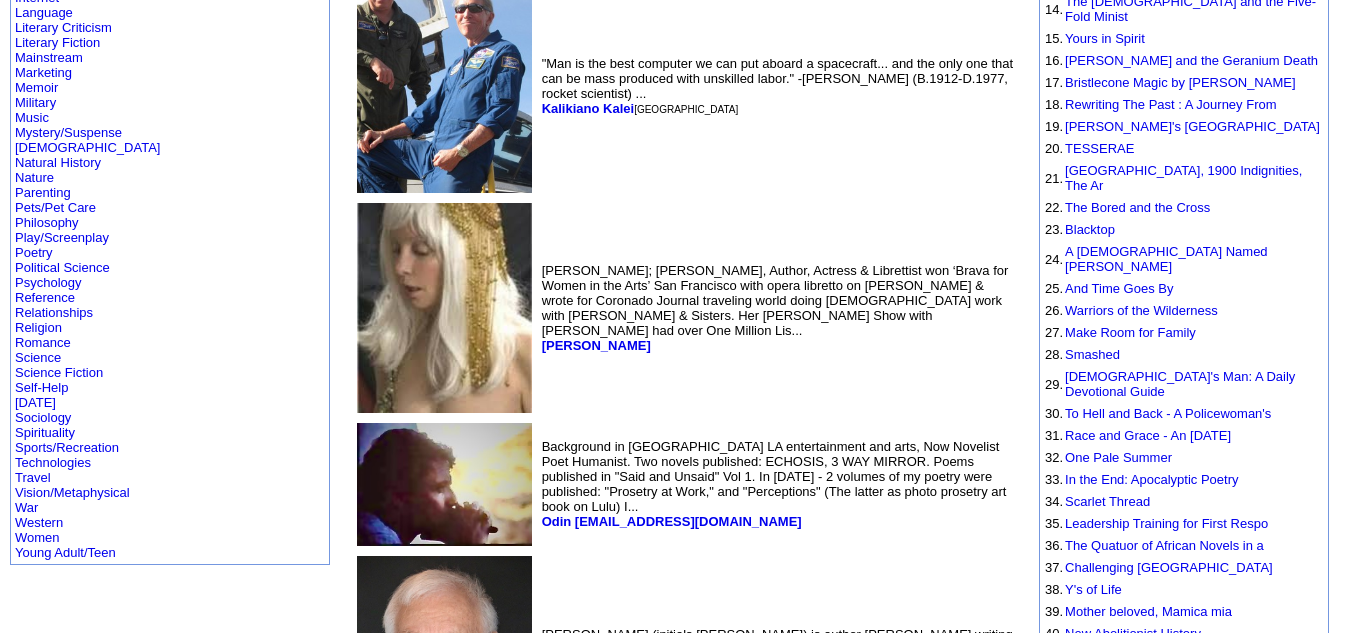 scroll, scrollTop: 650, scrollLeft: 0, axis: vertical 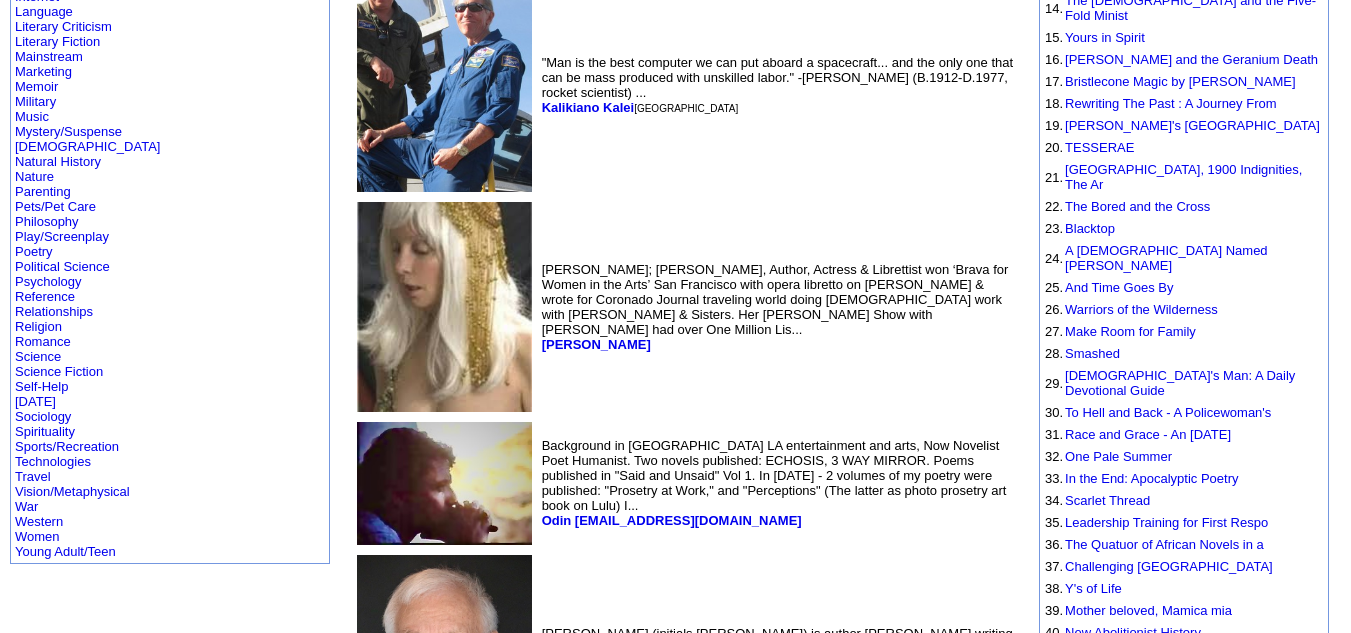 click on "Nature" at bounding box center [34, 176] 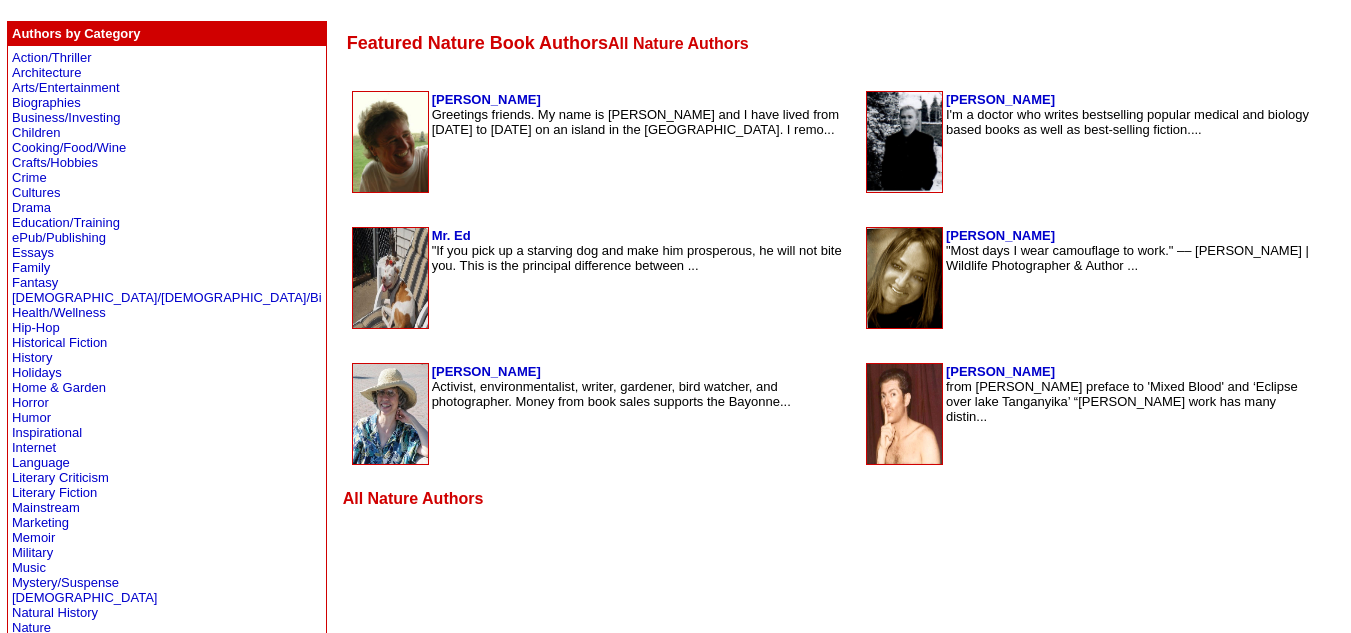scroll, scrollTop: 440, scrollLeft: 0, axis: vertical 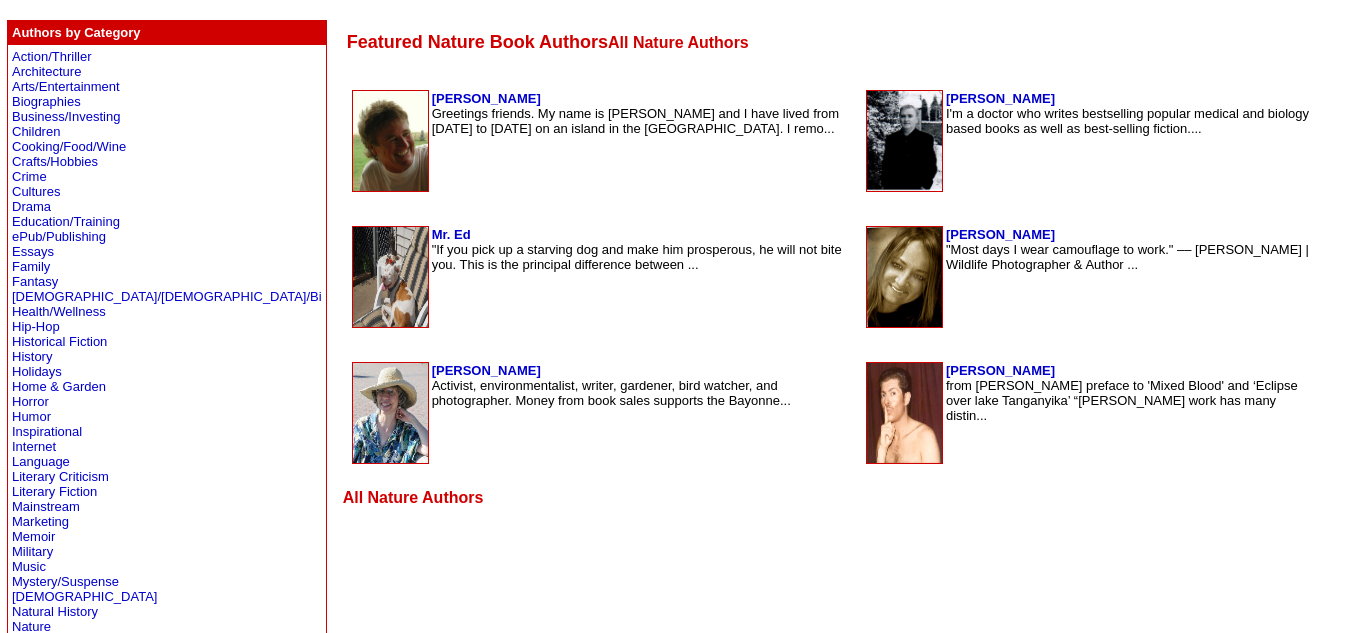 click on "All Nature Authors" at bounding box center (413, 497) 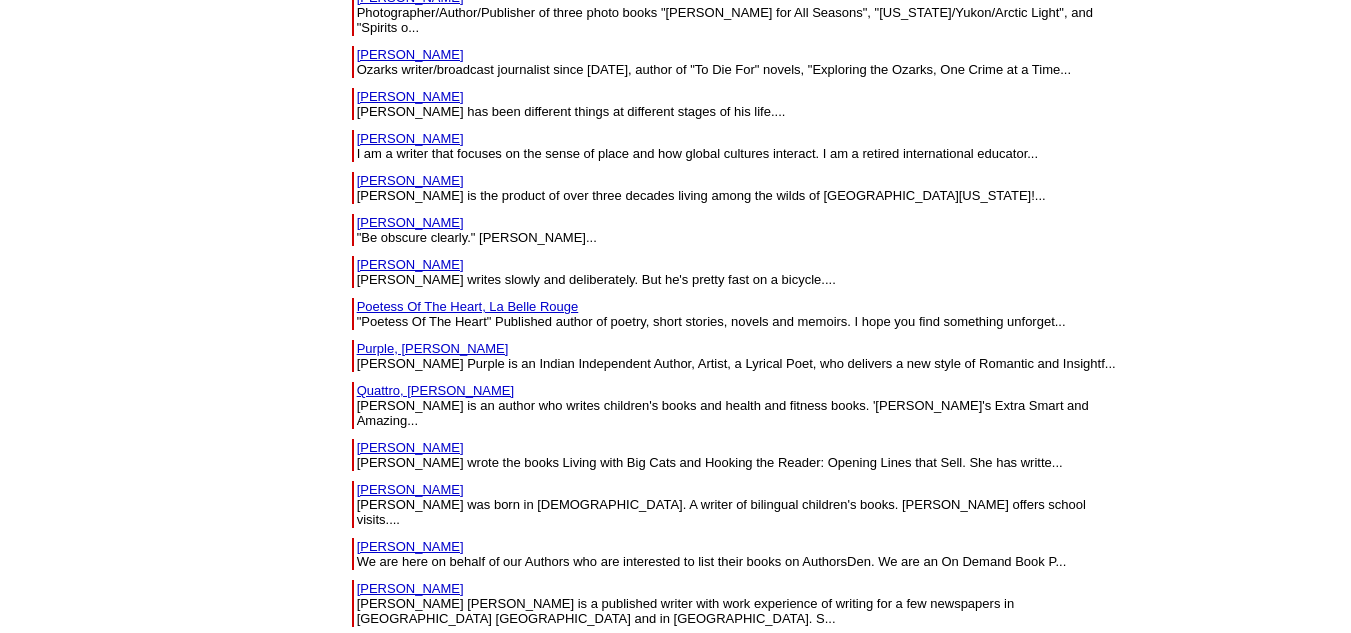 scroll, scrollTop: 1496, scrollLeft: 0, axis: vertical 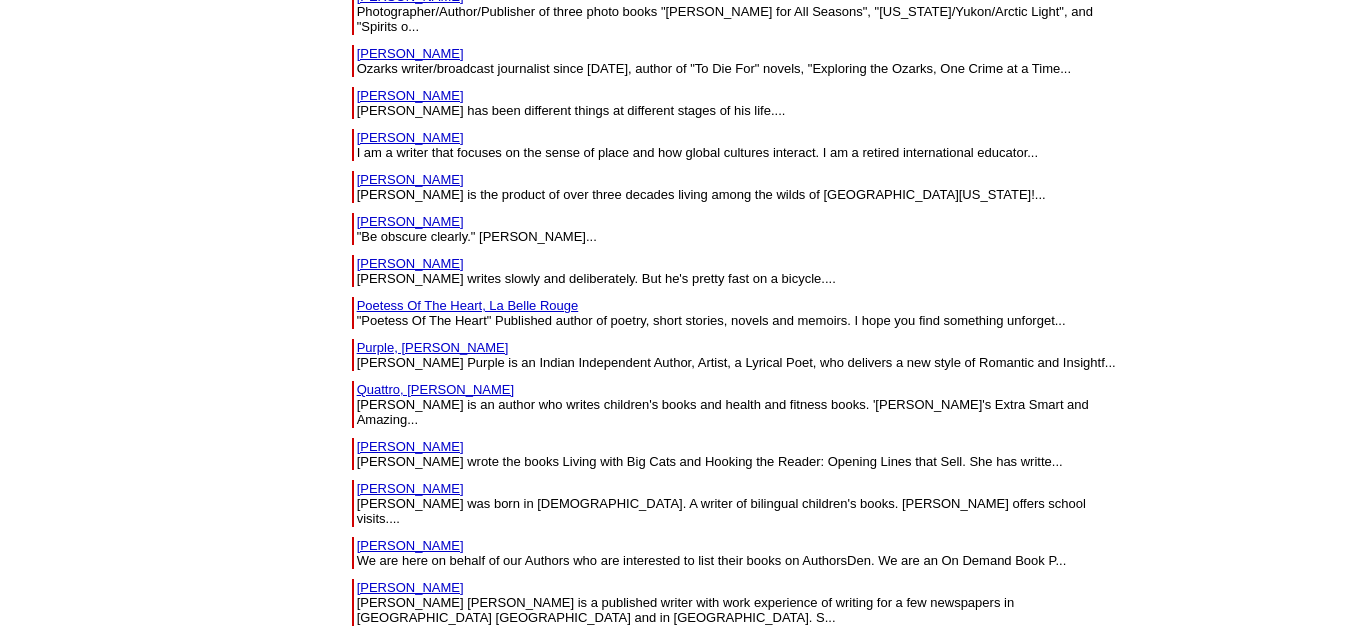 click on "[PERSON_NAME]" at bounding box center (410, 221) 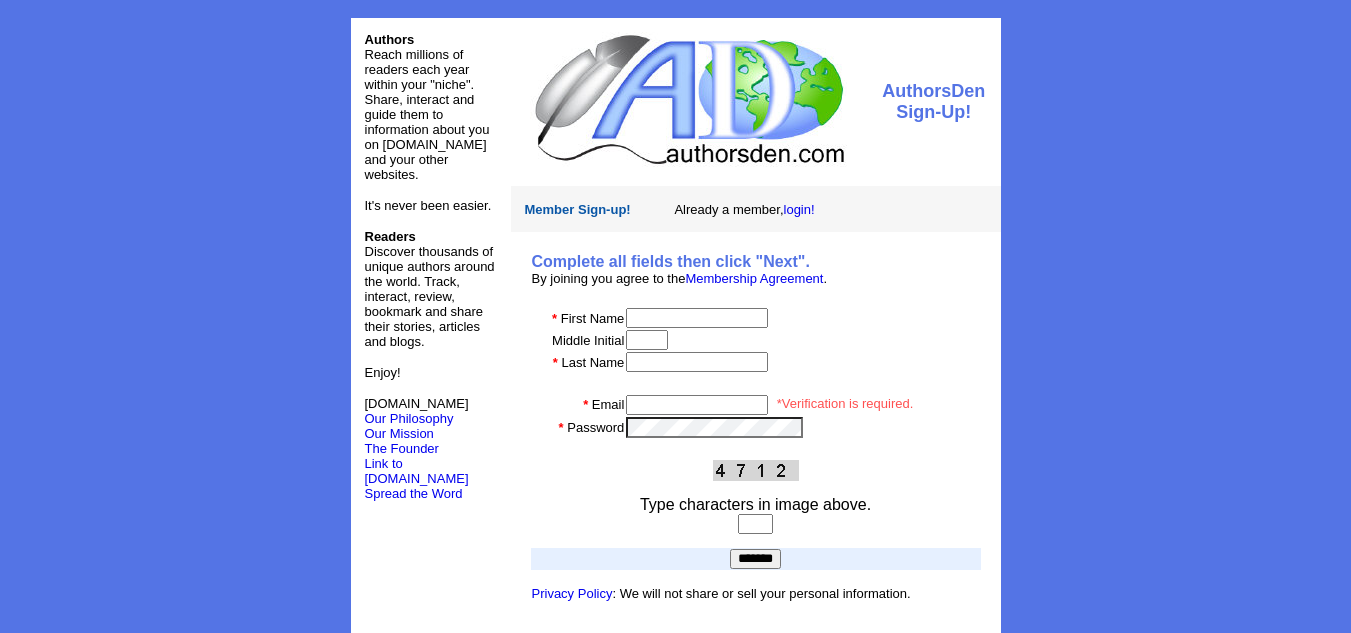 scroll, scrollTop: 0, scrollLeft: 0, axis: both 